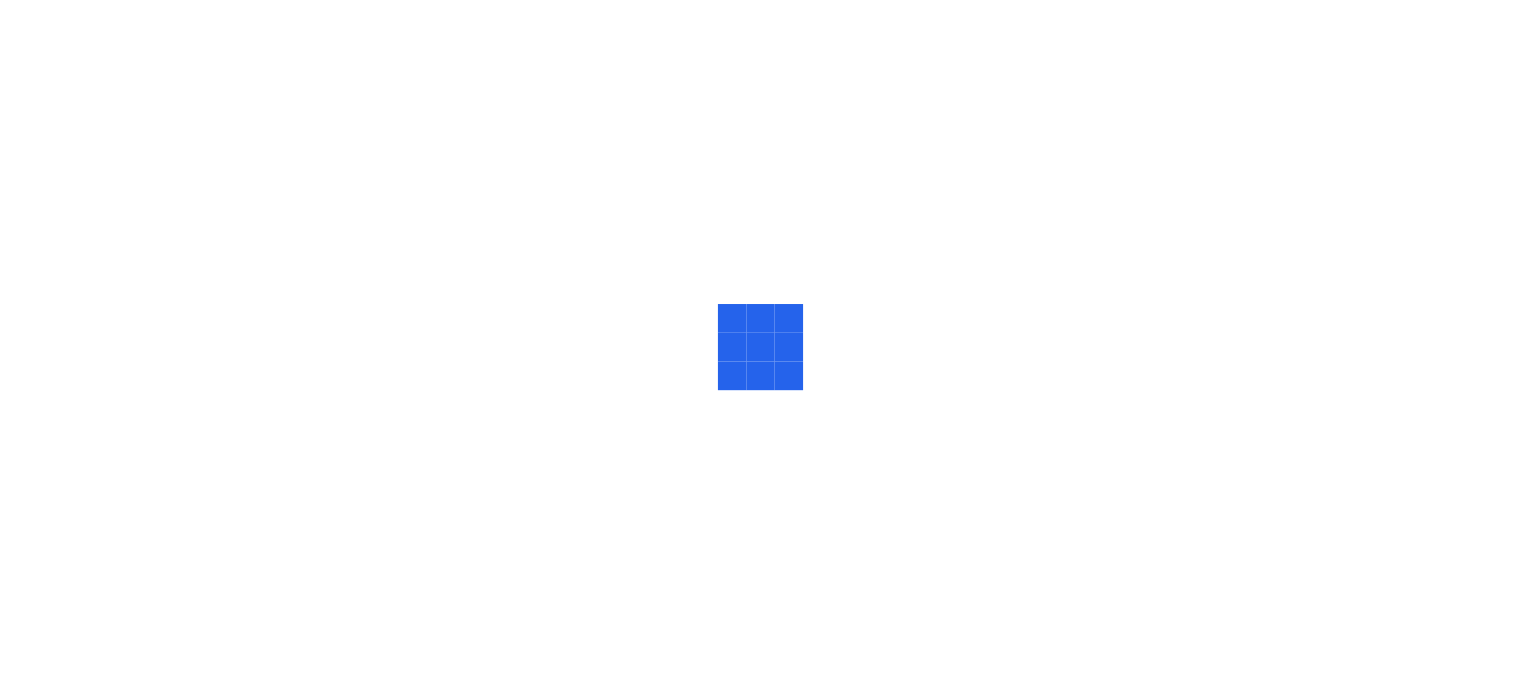 scroll, scrollTop: 0, scrollLeft: 0, axis: both 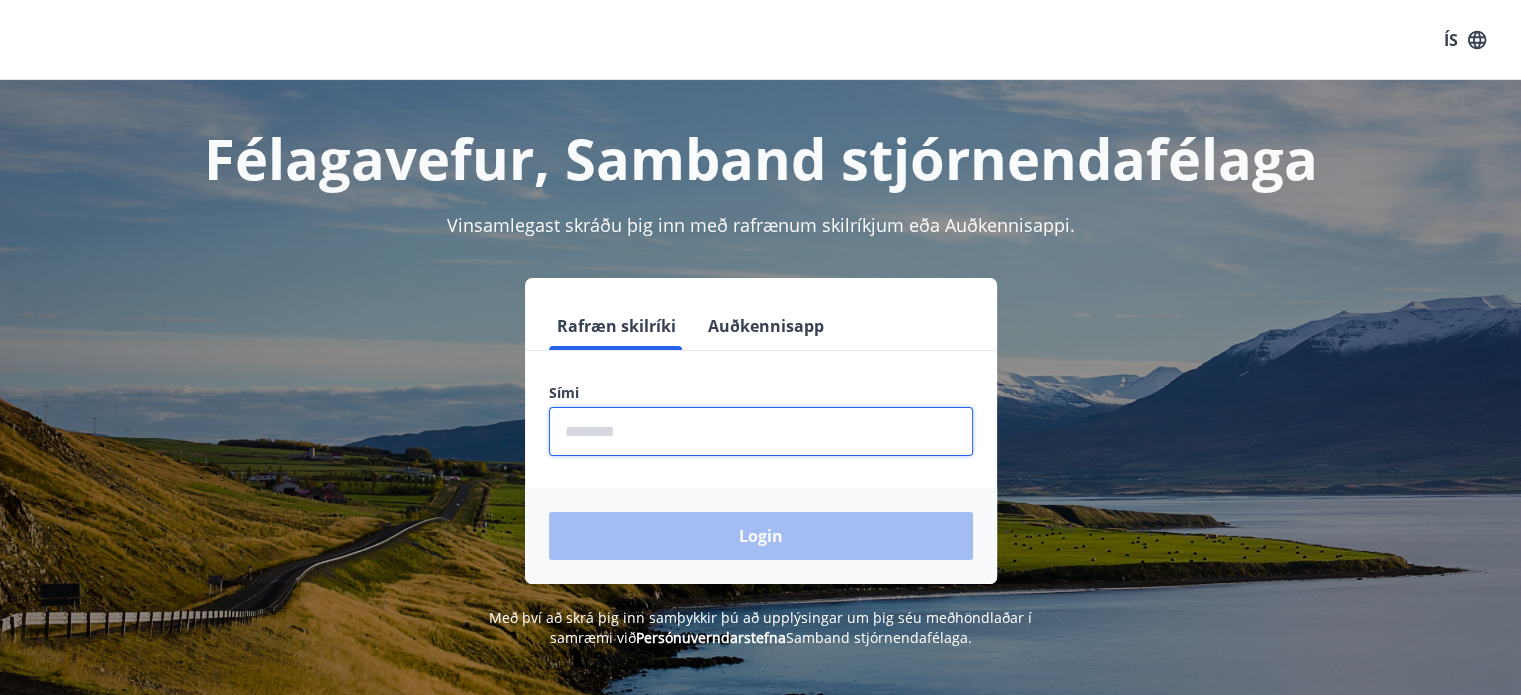 click at bounding box center (761, 431) 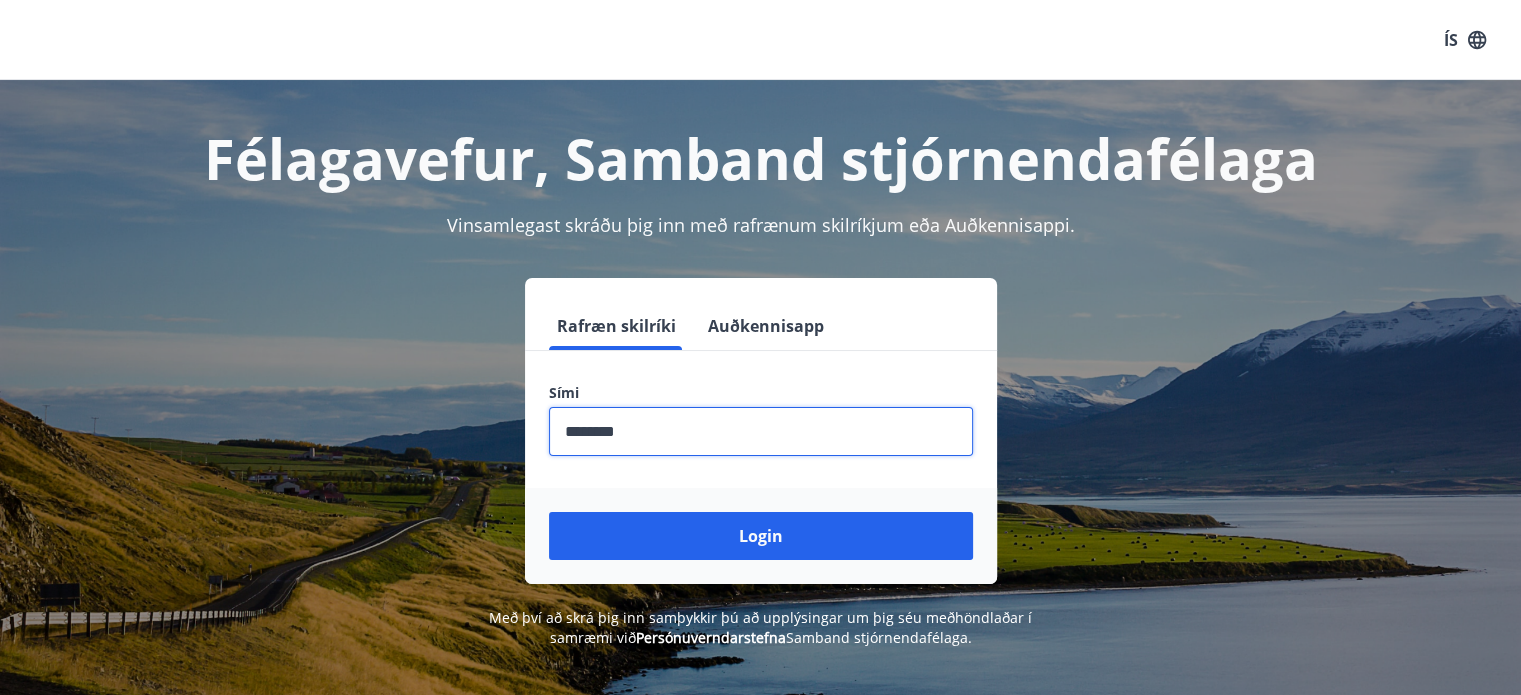 type on "********" 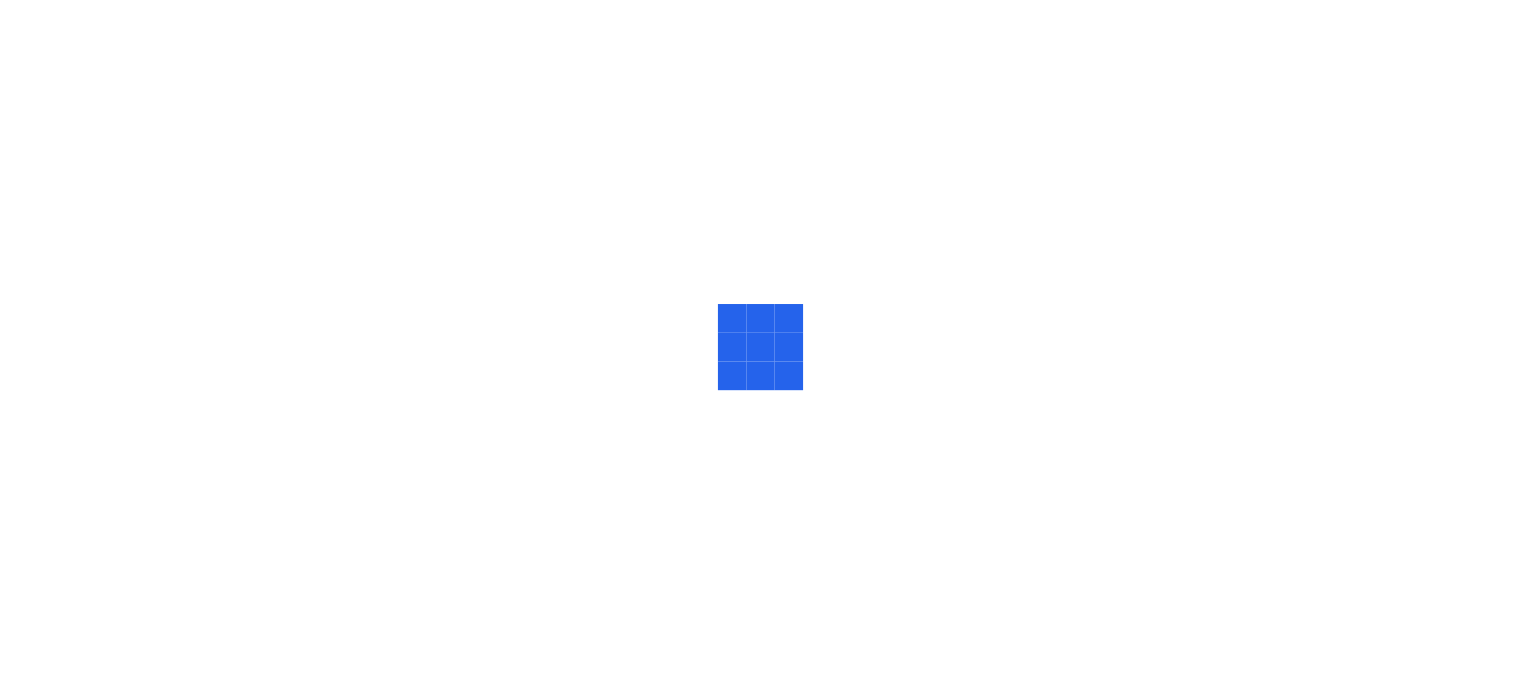 scroll, scrollTop: 0, scrollLeft: 0, axis: both 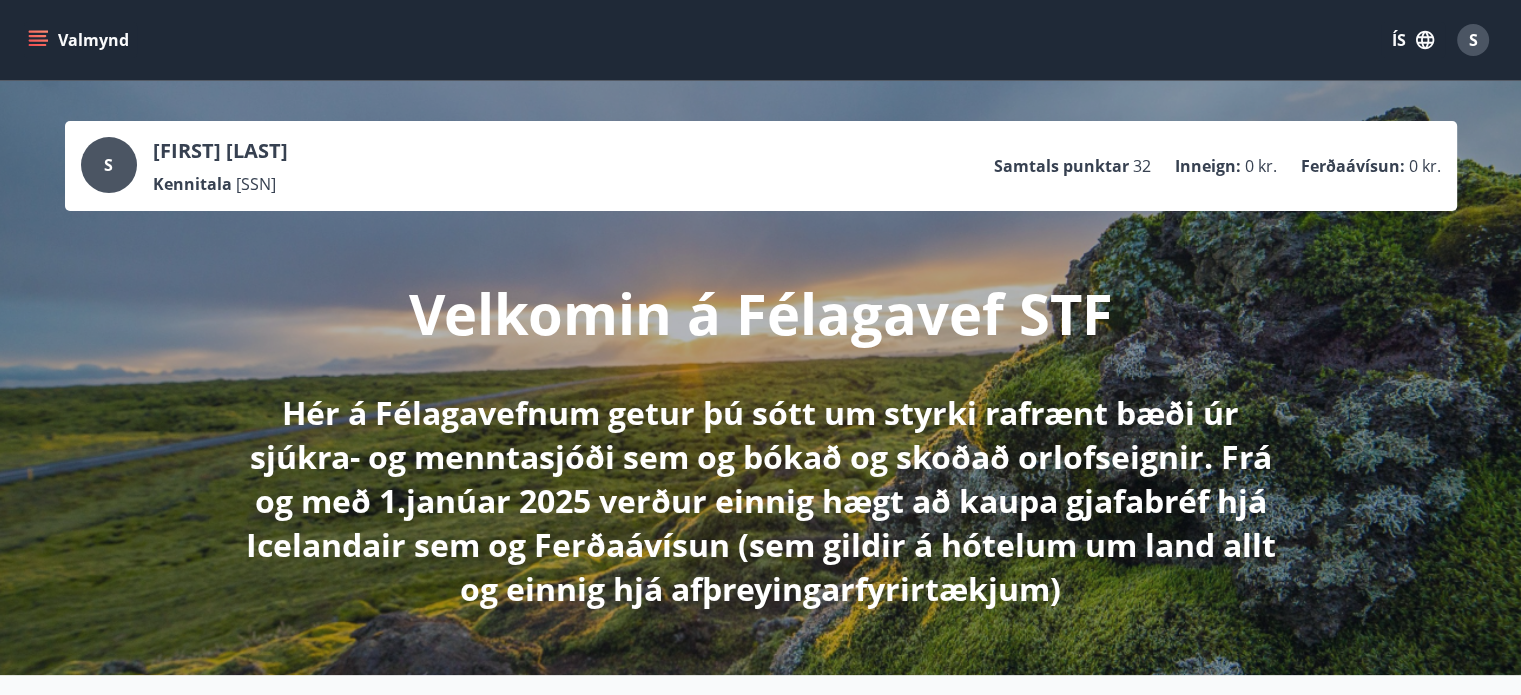 click on "Valmynd" at bounding box center [80, 40] 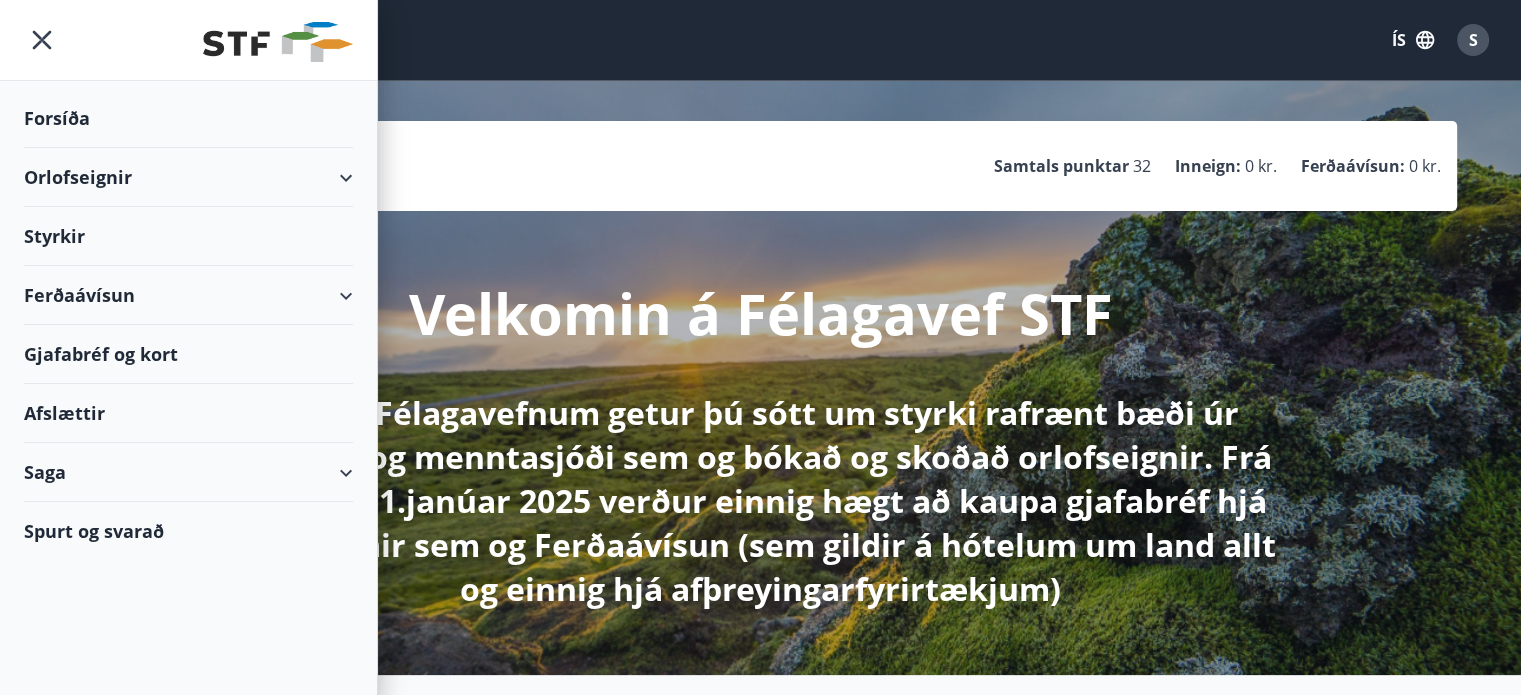 click on "Styrkir" at bounding box center (188, 118) 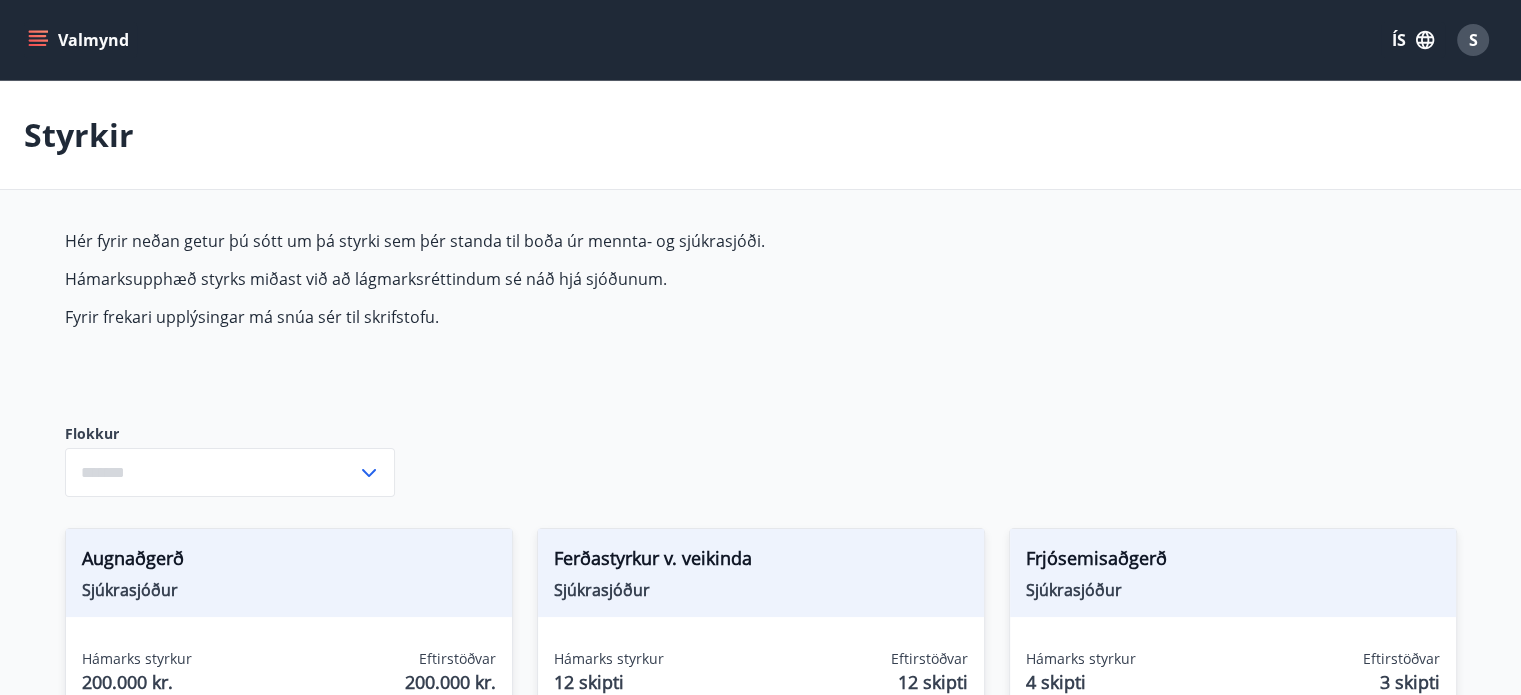 type on "***" 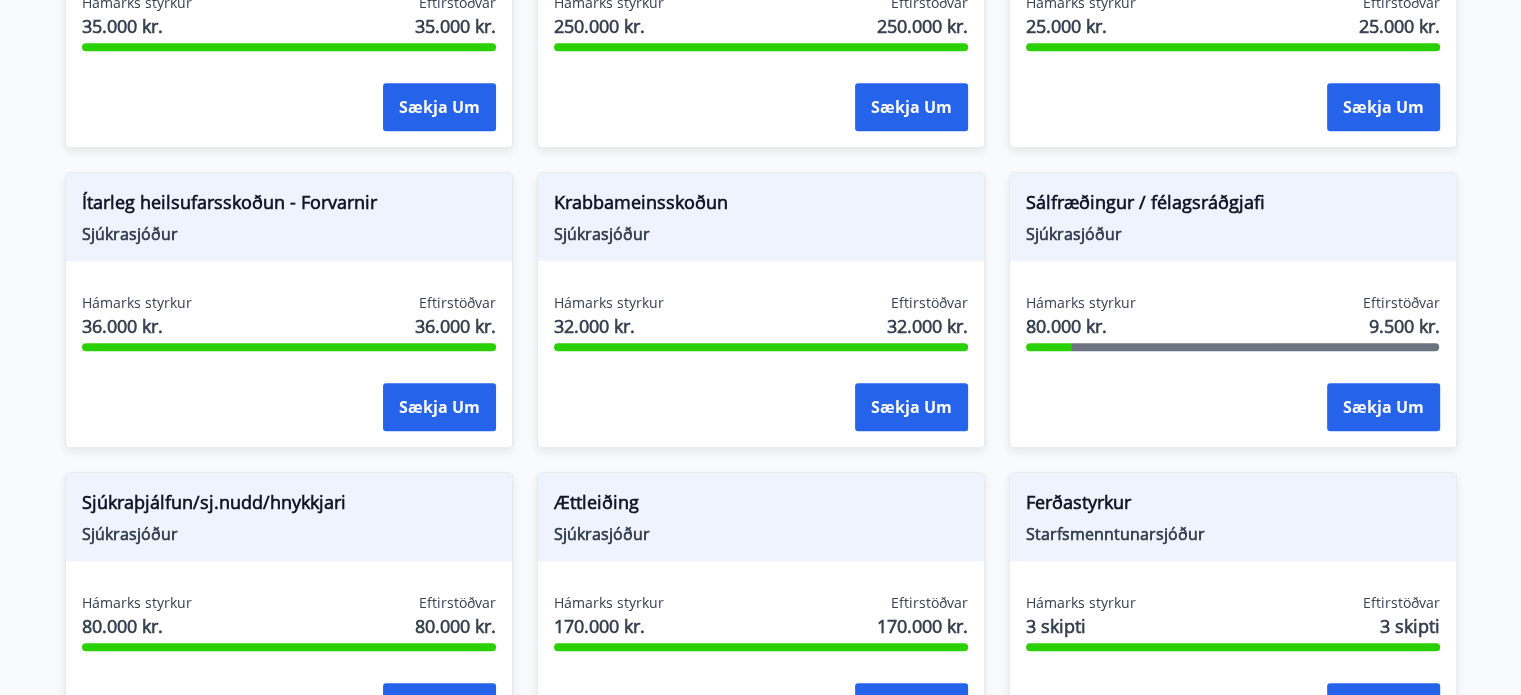 scroll, scrollTop: 0, scrollLeft: 0, axis: both 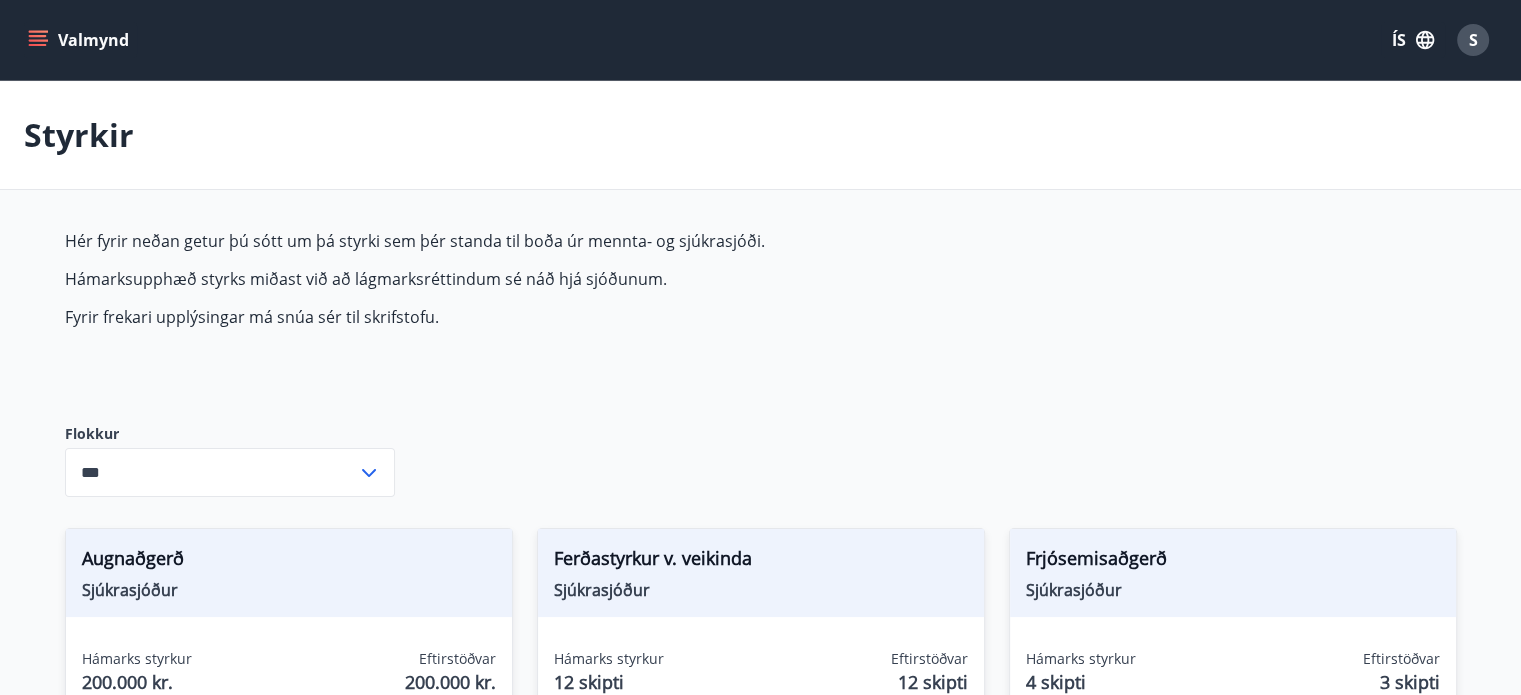 click 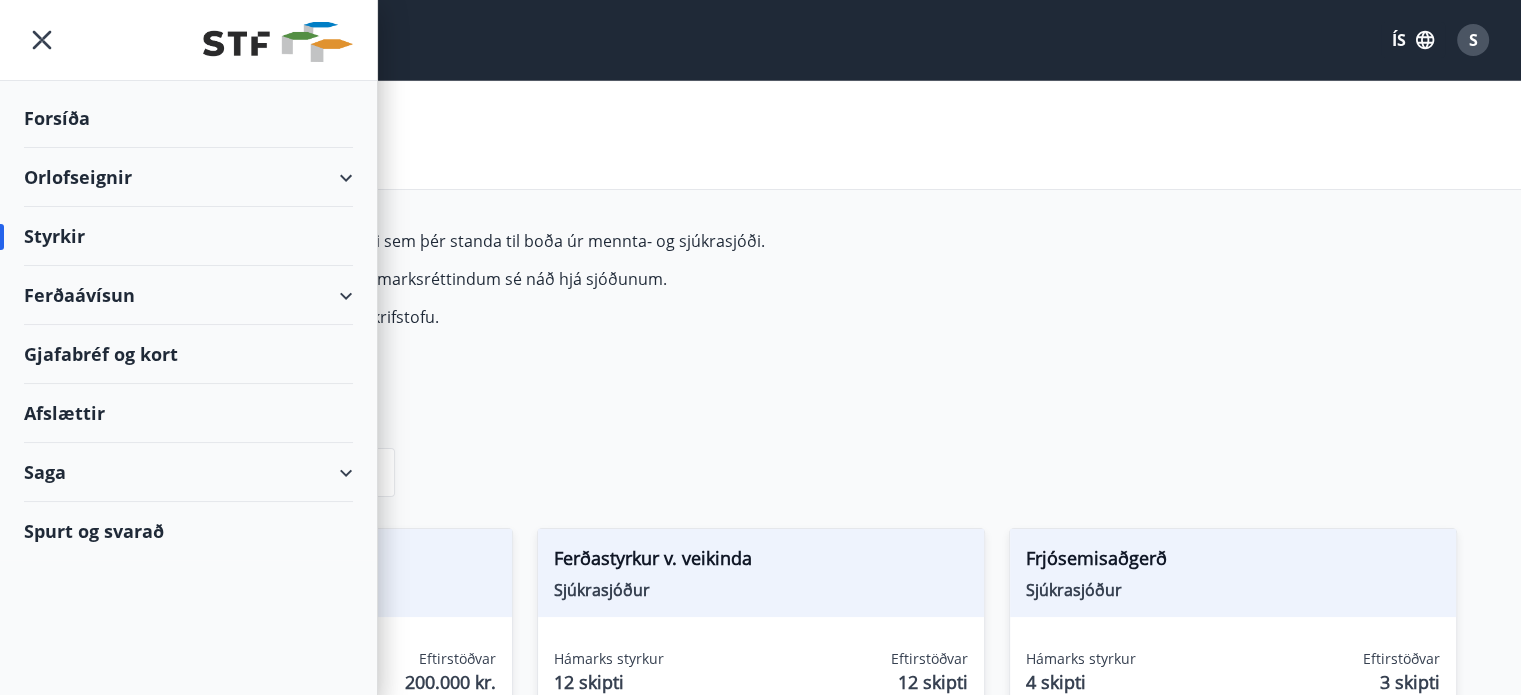 click on "Orlofseignir" at bounding box center [188, 177] 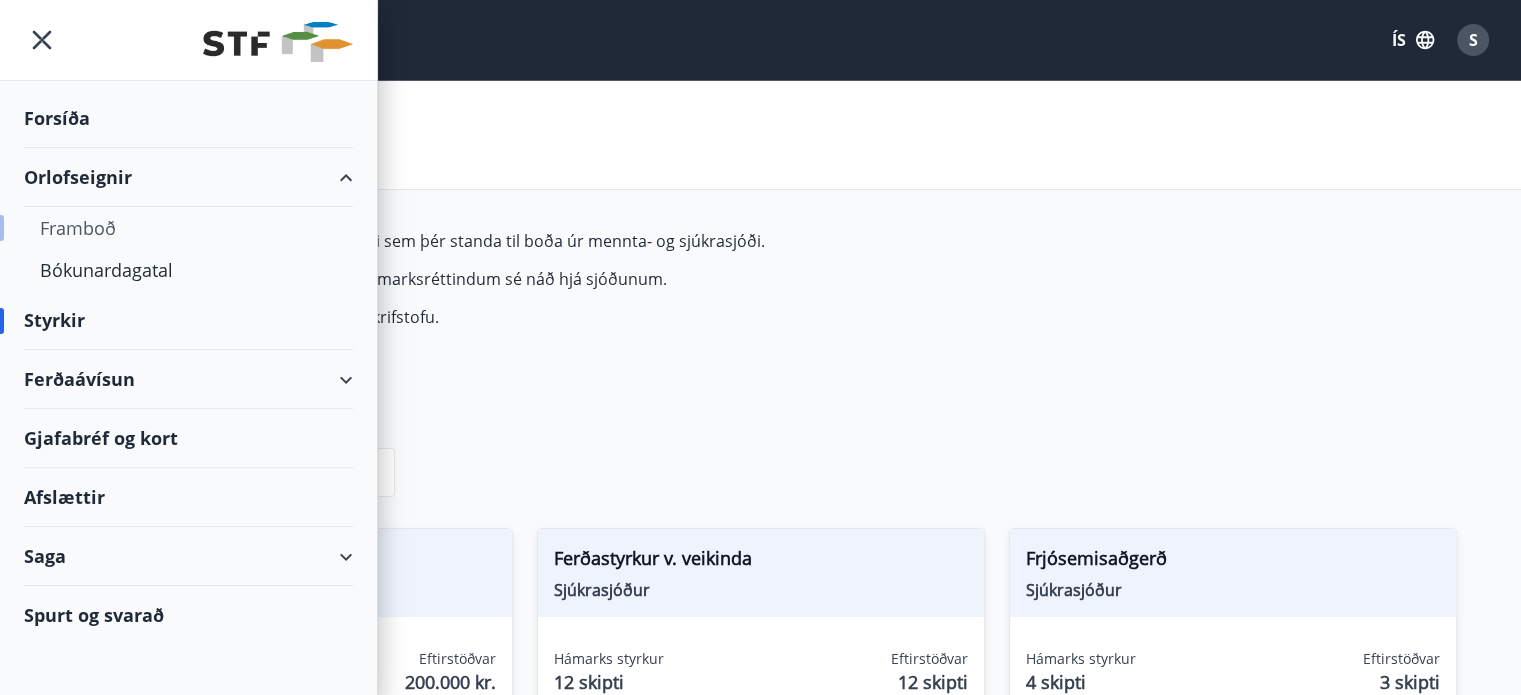 click on "Framboð" at bounding box center [188, 228] 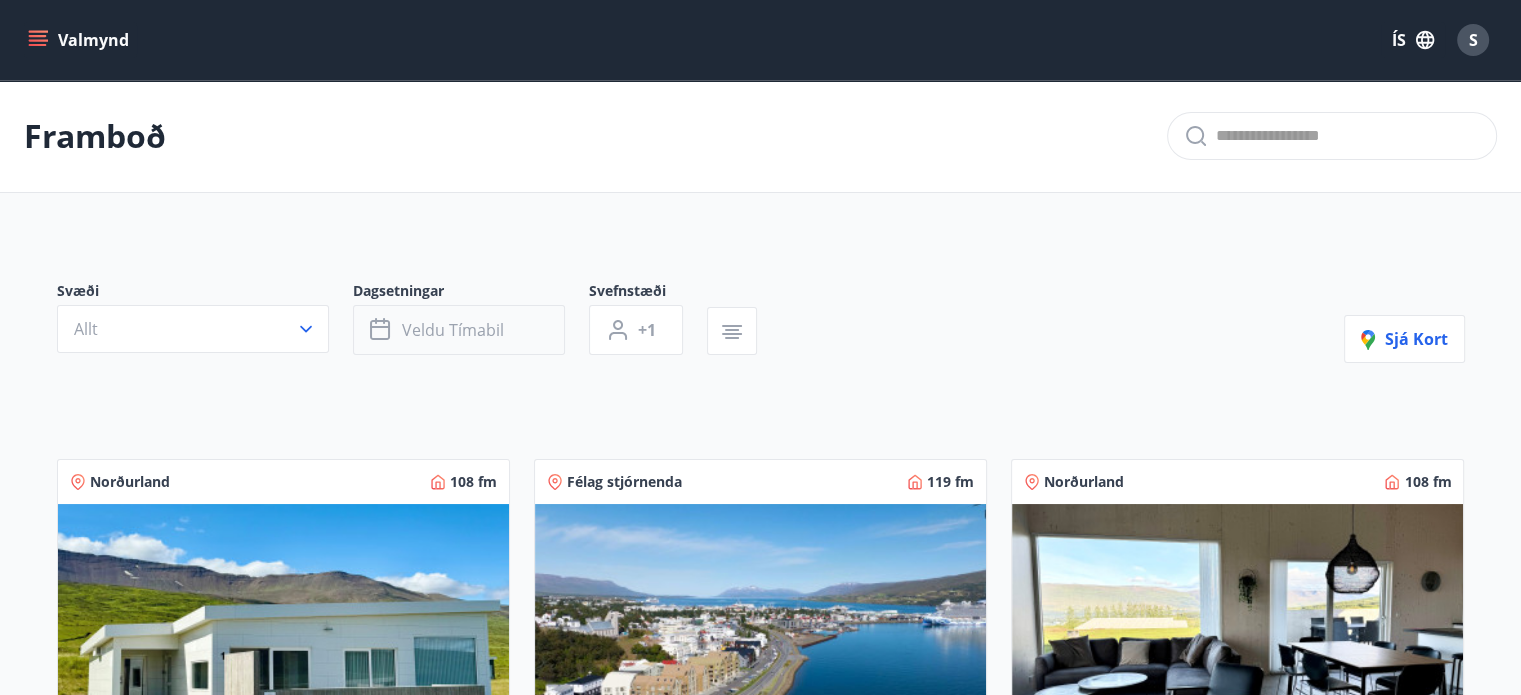 click on "Veldu tímabil" at bounding box center [453, 330] 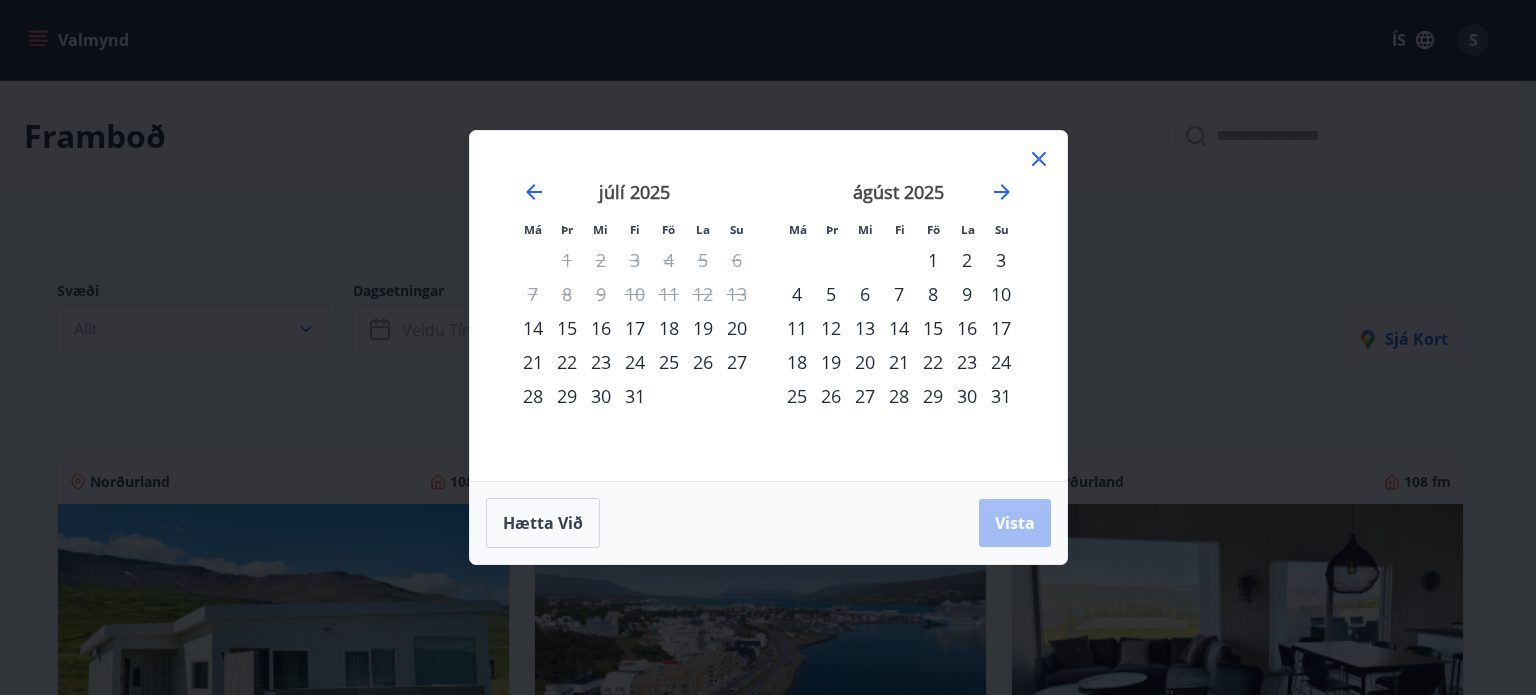 click on "26" at bounding box center (831, 396) 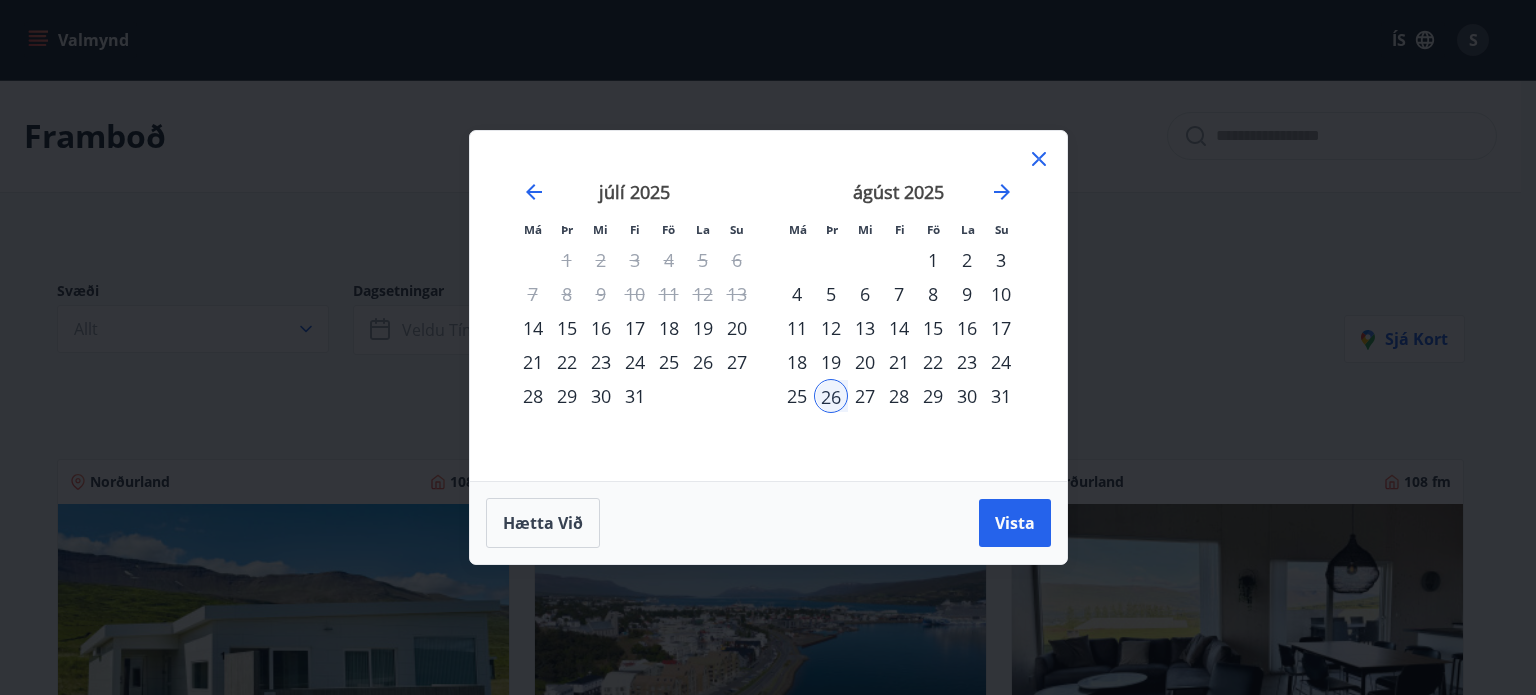click on "30" at bounding box center [967, 396] 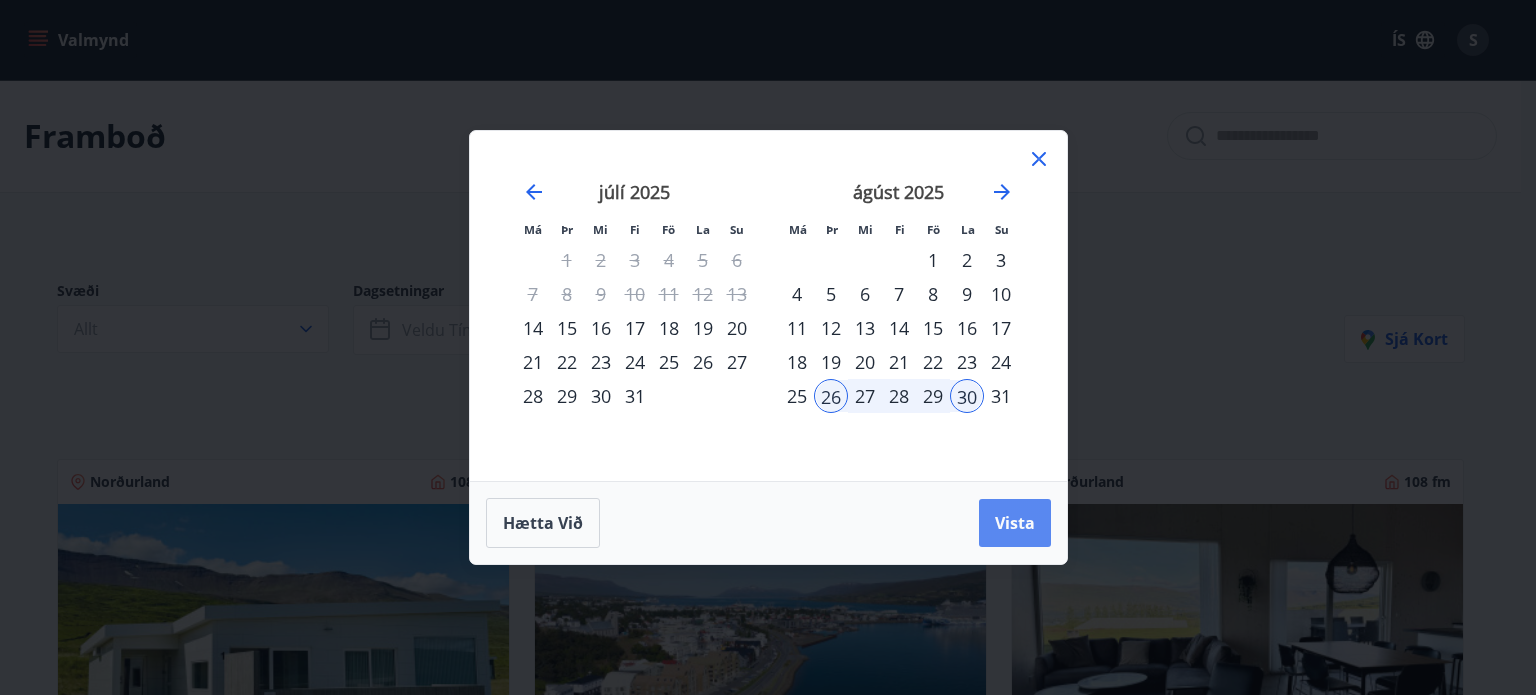 click on "Vista" at bounding box center [1015, 523] 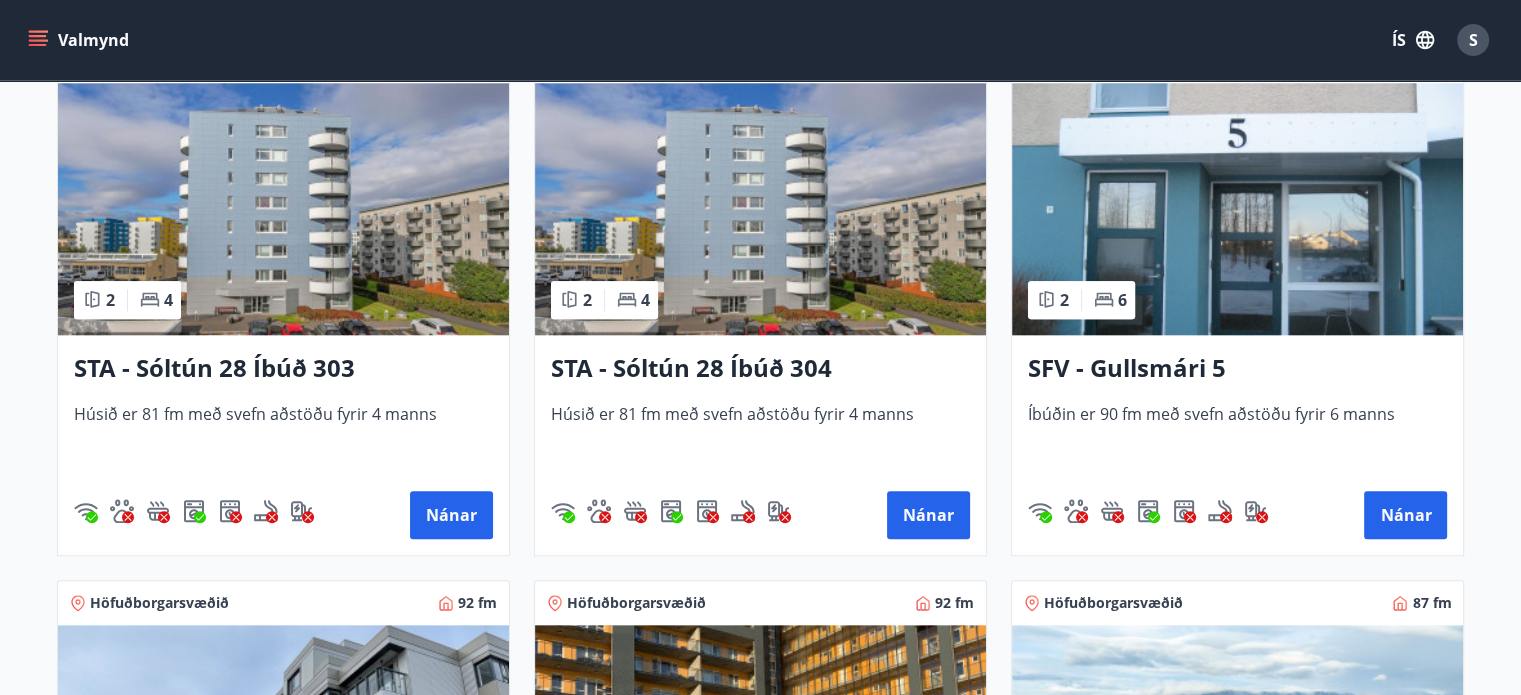 scroll, scrollTop: 2068, scrollLeft: 0, axis: vertical 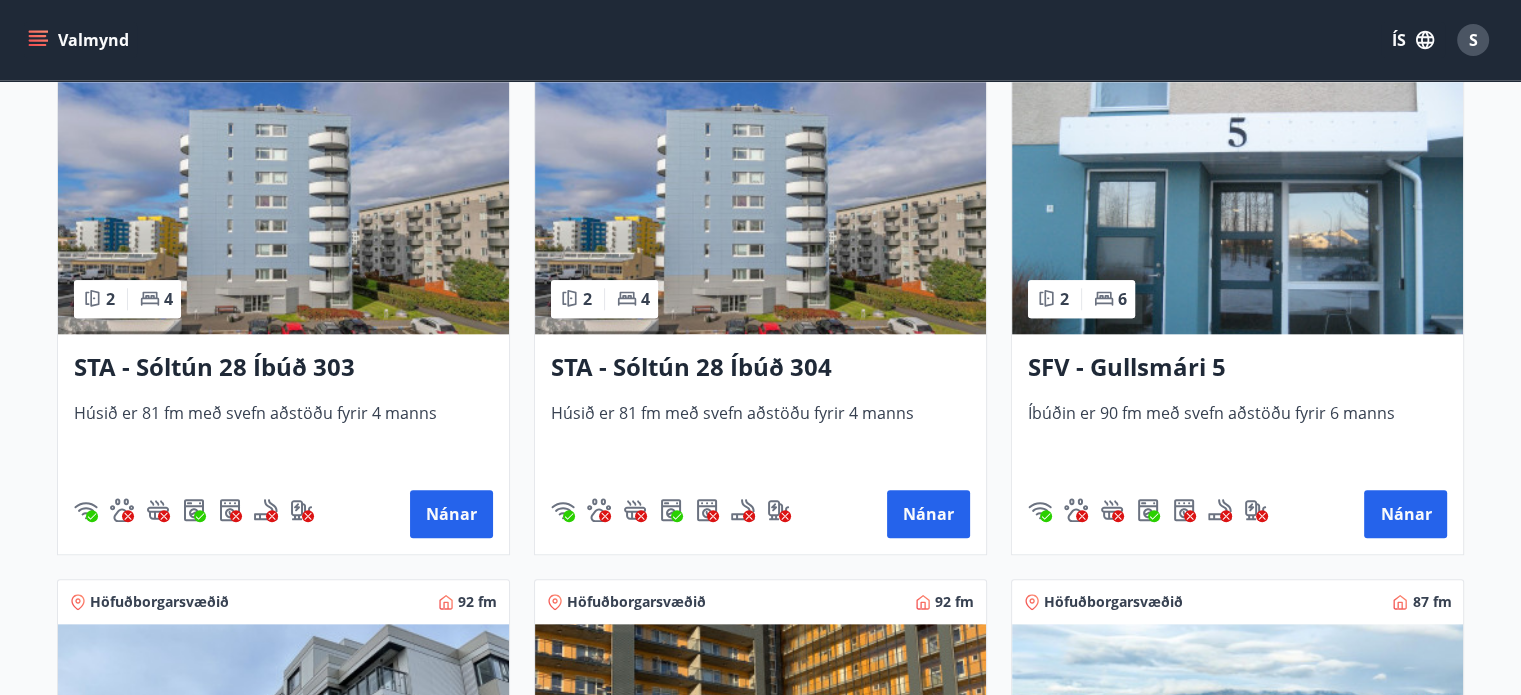 click on "STA - Sóltún 28 Íbúð 304" at bounding box center [760, 368] 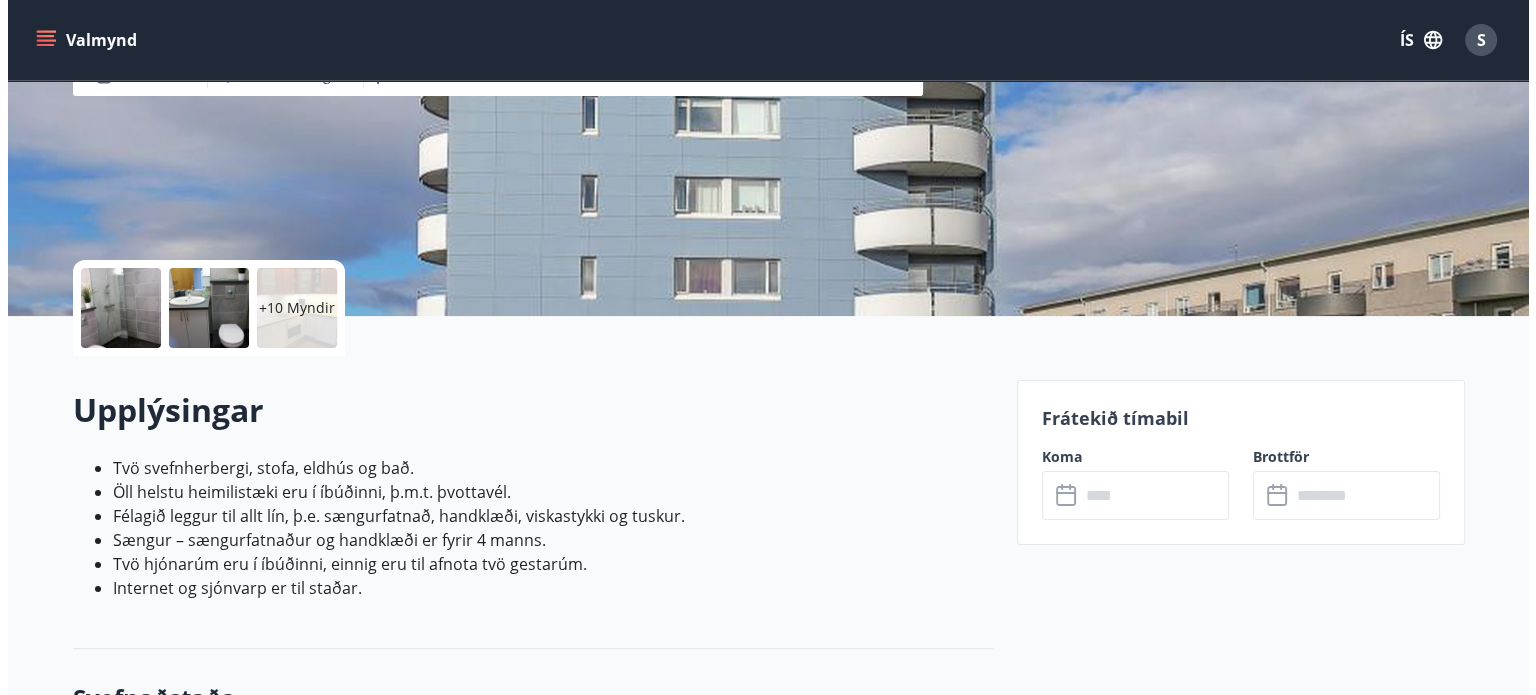scroll, scrollTop: 303, scrollLeft: 0, axis: vertical 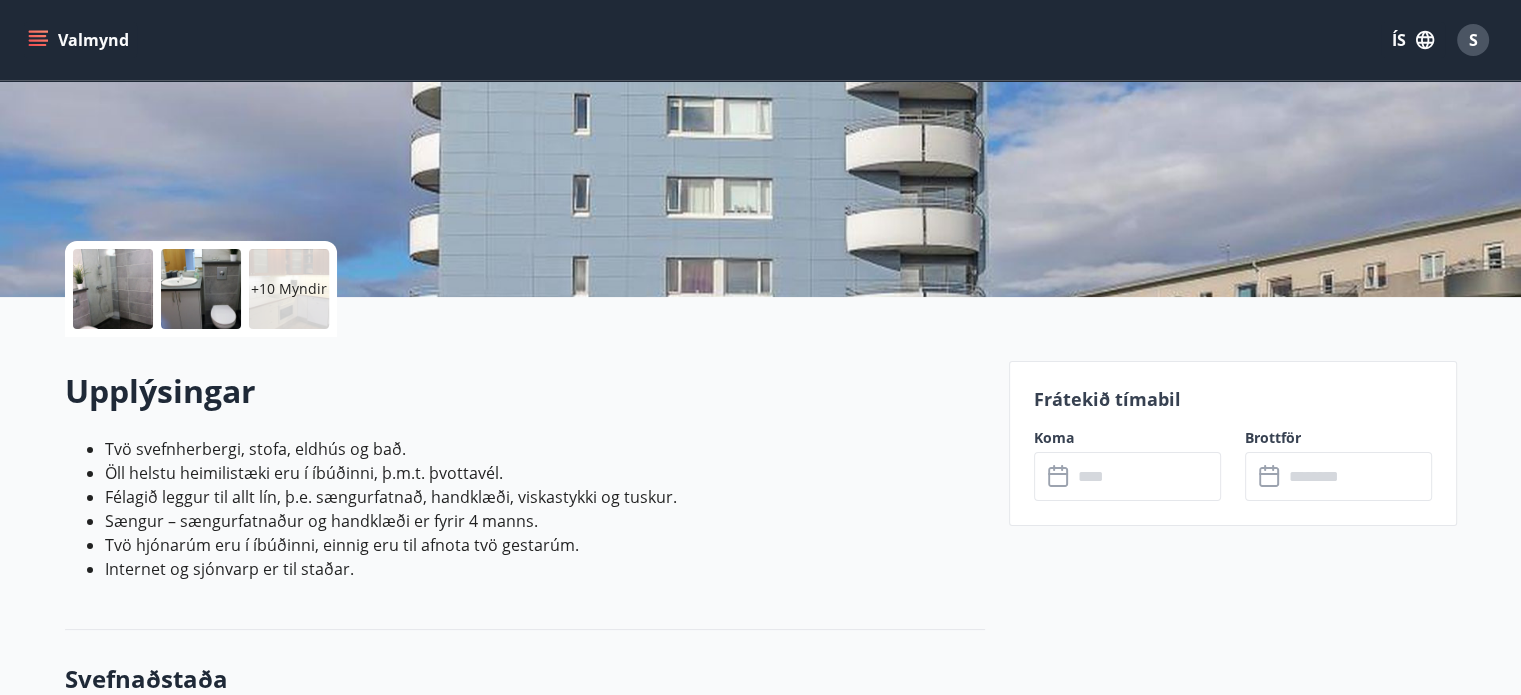 click at bounding box center (113, 289) 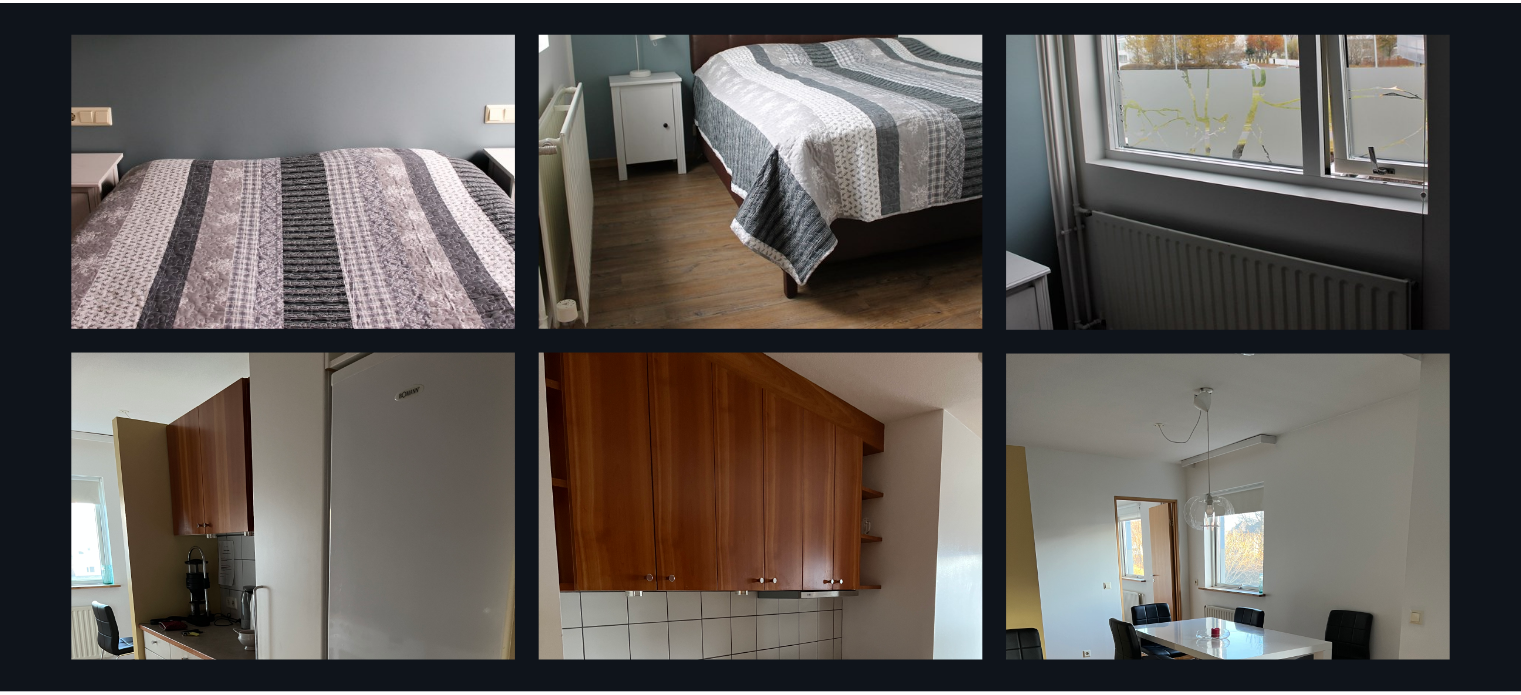 scroll, scrollTop: 1469, scrollLeft: 0, axis: vertical 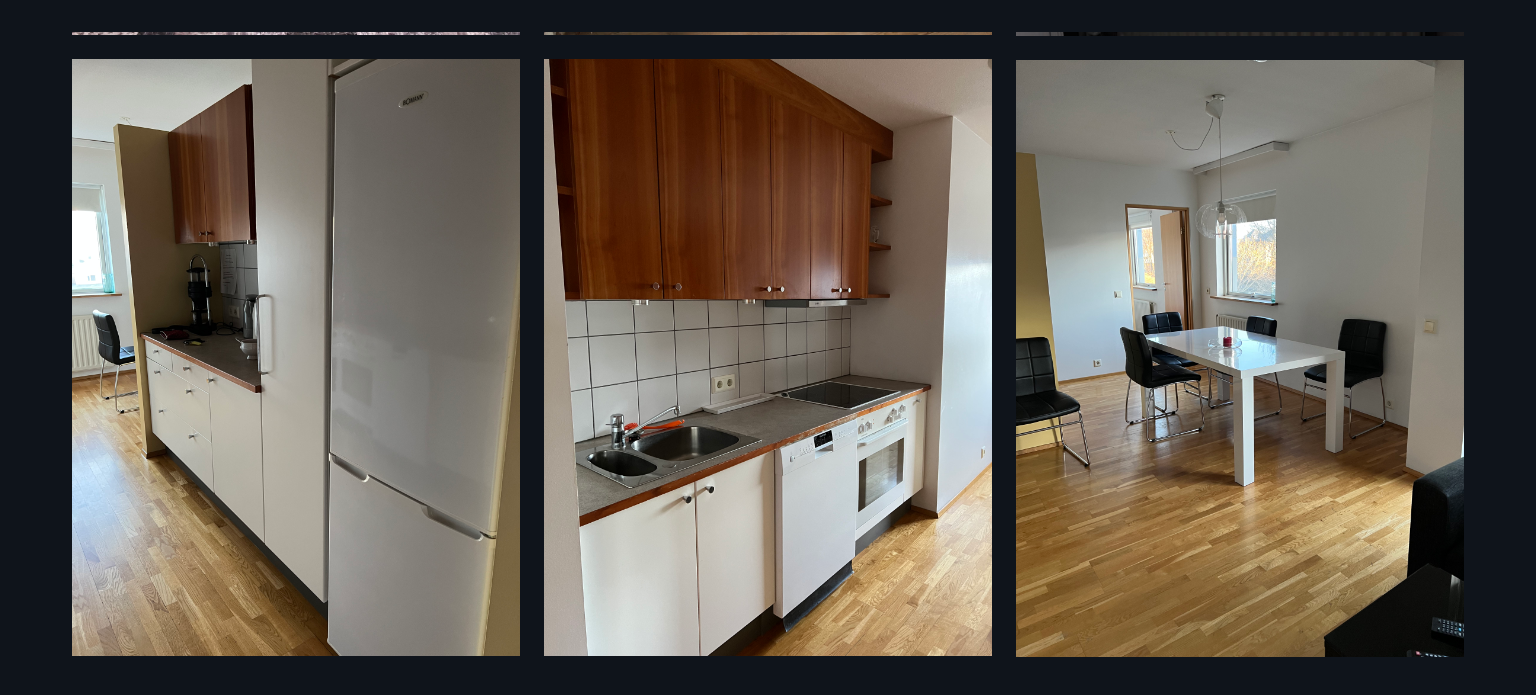 click on "16   Myndir" at bounding box center (768, 347) 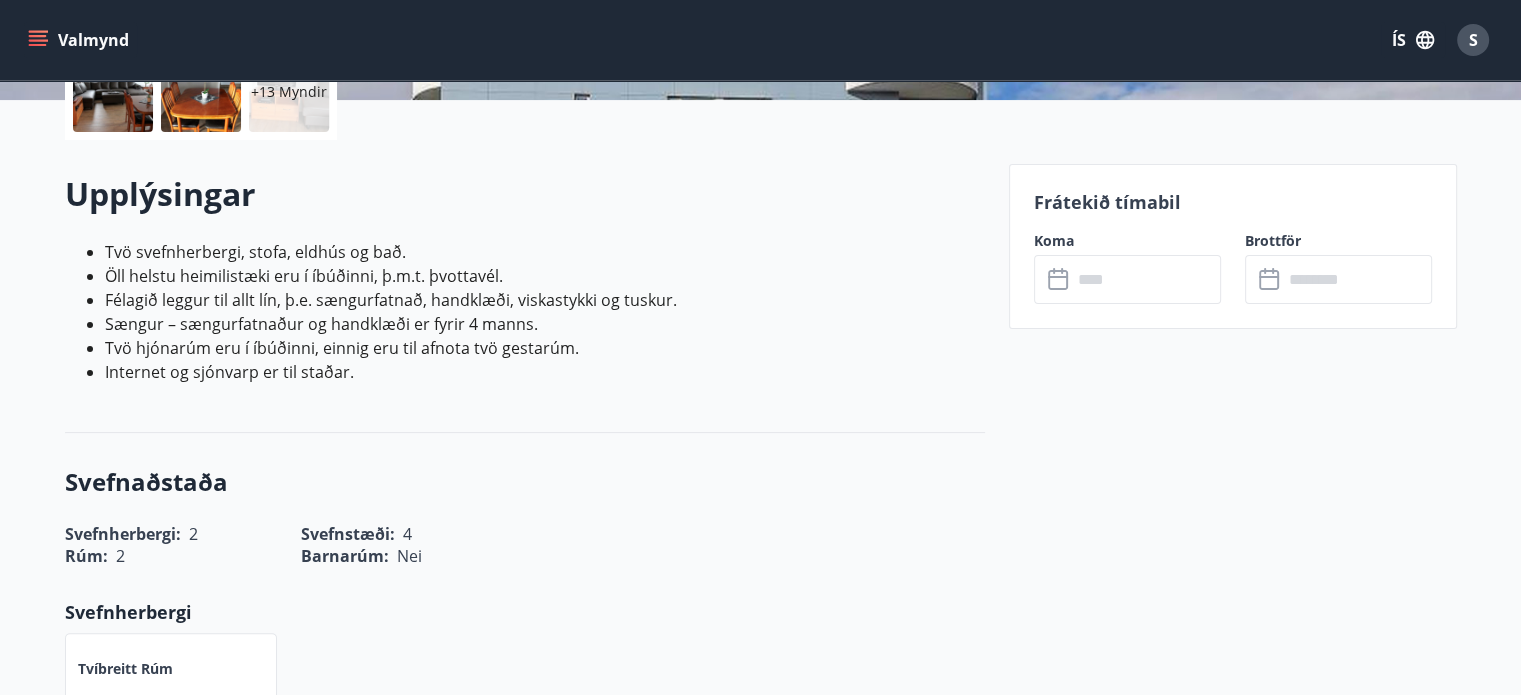 scroll, scrollTop: 395, scrollLeft: 0, axis: vertical 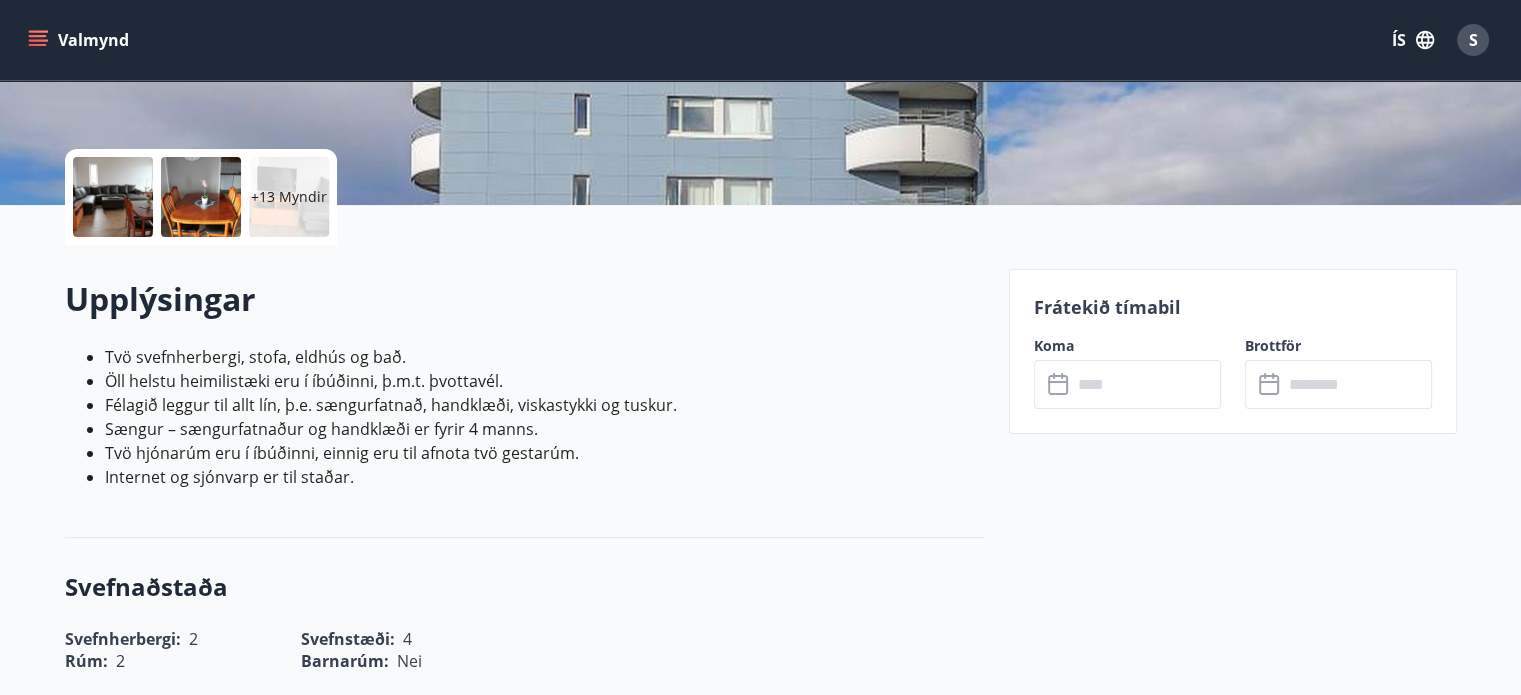 click at bounding box center (1146, 384) 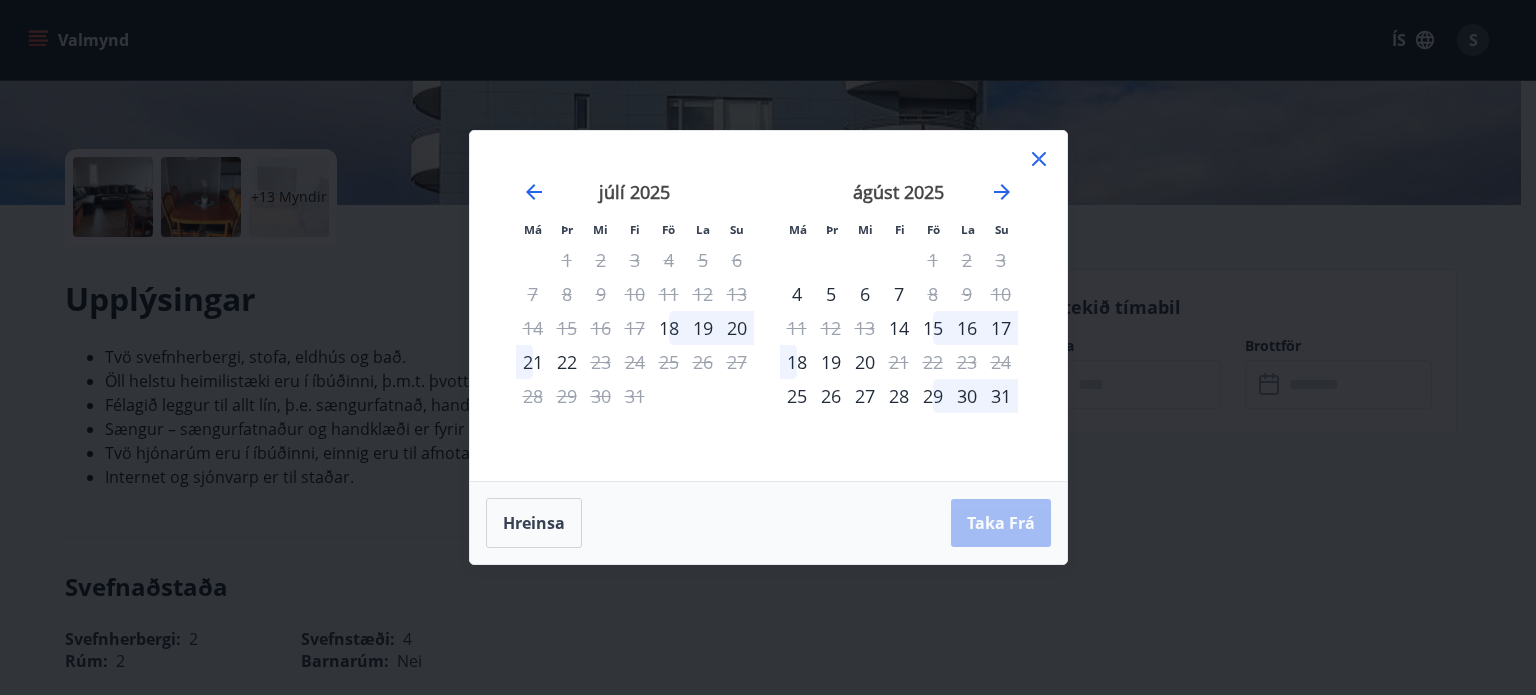click on "26" at bounding box center [831, 396] 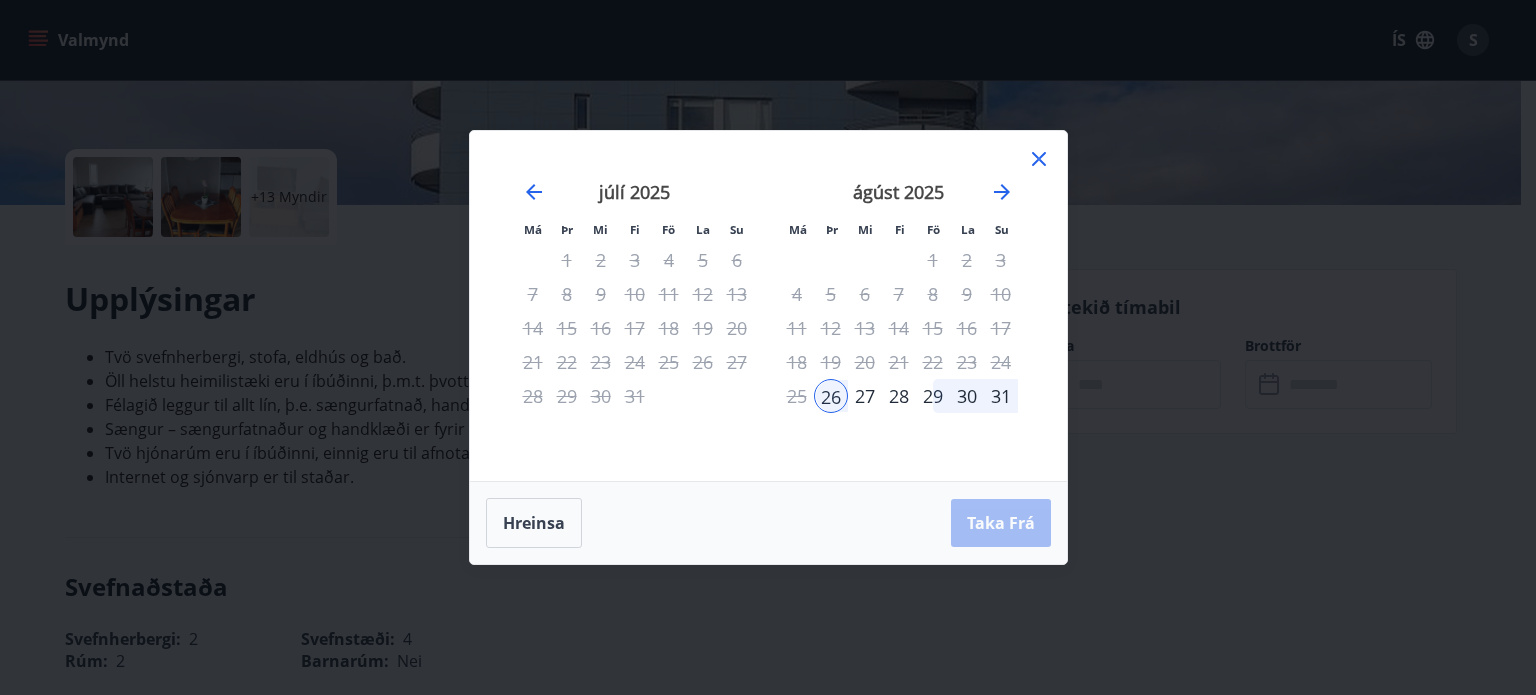 click on "30" at bounding box center [967, 396] 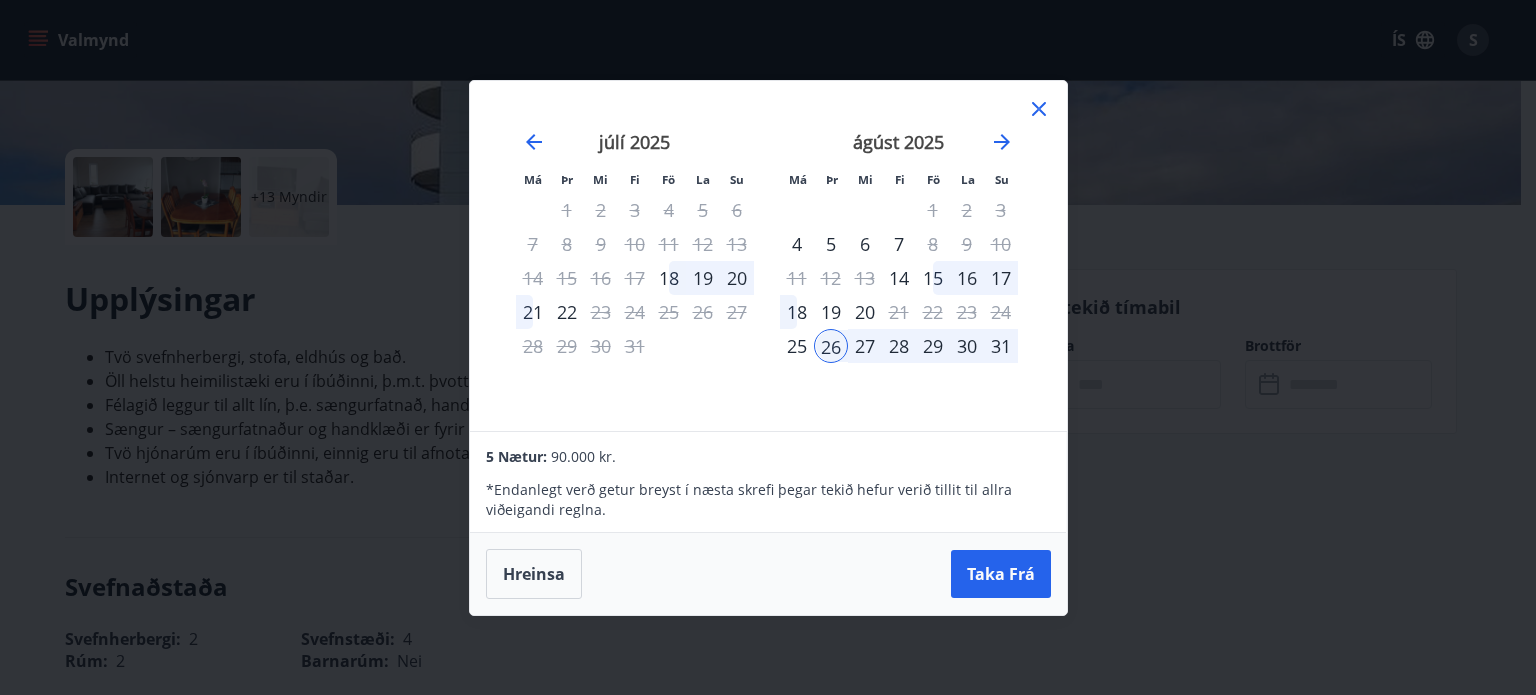 click on "Má Þr Mi Fi Fö La Su Má Þr Mi Fi Fö La Su júní [YEAR] 1 2 3 4 5 6 7 8 9 10 11 12 13 14 15 16 17 18 19 20 21 22 23 24 25 26 27 28 29 30 júlí [YEAR] 1 2 3 4 5 6 7 8 9 10 11 12 13 14 15 16 17 18 19 20 21 22 23 24 25 26 27 28 29 30 31 ágúst [YEAR] 1 2 3 4 5 6 7 8 9 10 11 12 13 14 15 16 17 18 19 20 21 22 23 24 25 26 27 28 29 30 31 september [YEAR] 1 2 3 4 5 6 7 8 9 10 11 12 13 14 15 16 17 18 19 20 21 22 23 24 25 26 27 28 29 30 5 Nætur: 90.000 kr. * Endanlegt verð getur breyst í næsta skrefi þegar tekið hefur verið tillit til allra viðeigandi reglna. Hreinsa Taka Frá" at bounding box center (768, 347) 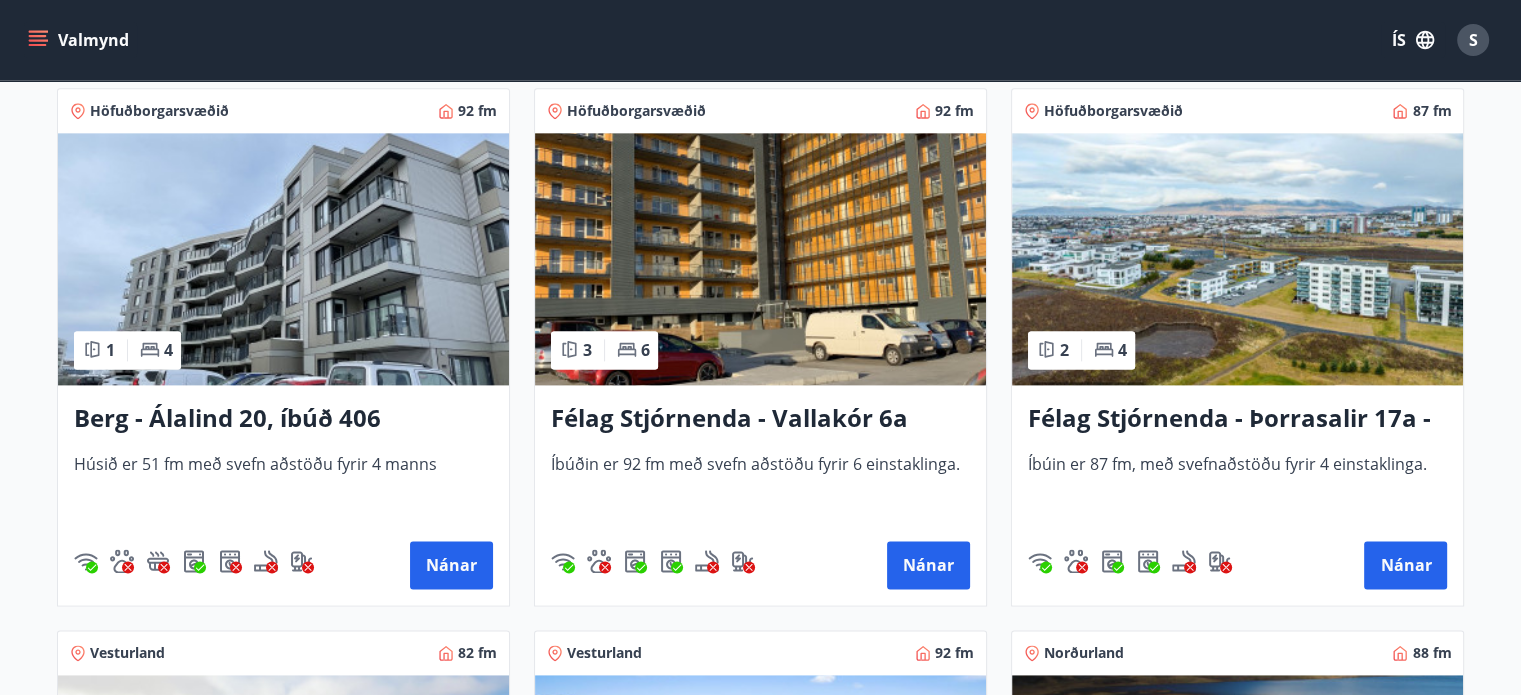 scroll, scrollTop: 3076, scrollLeft: 0, axis: vertical 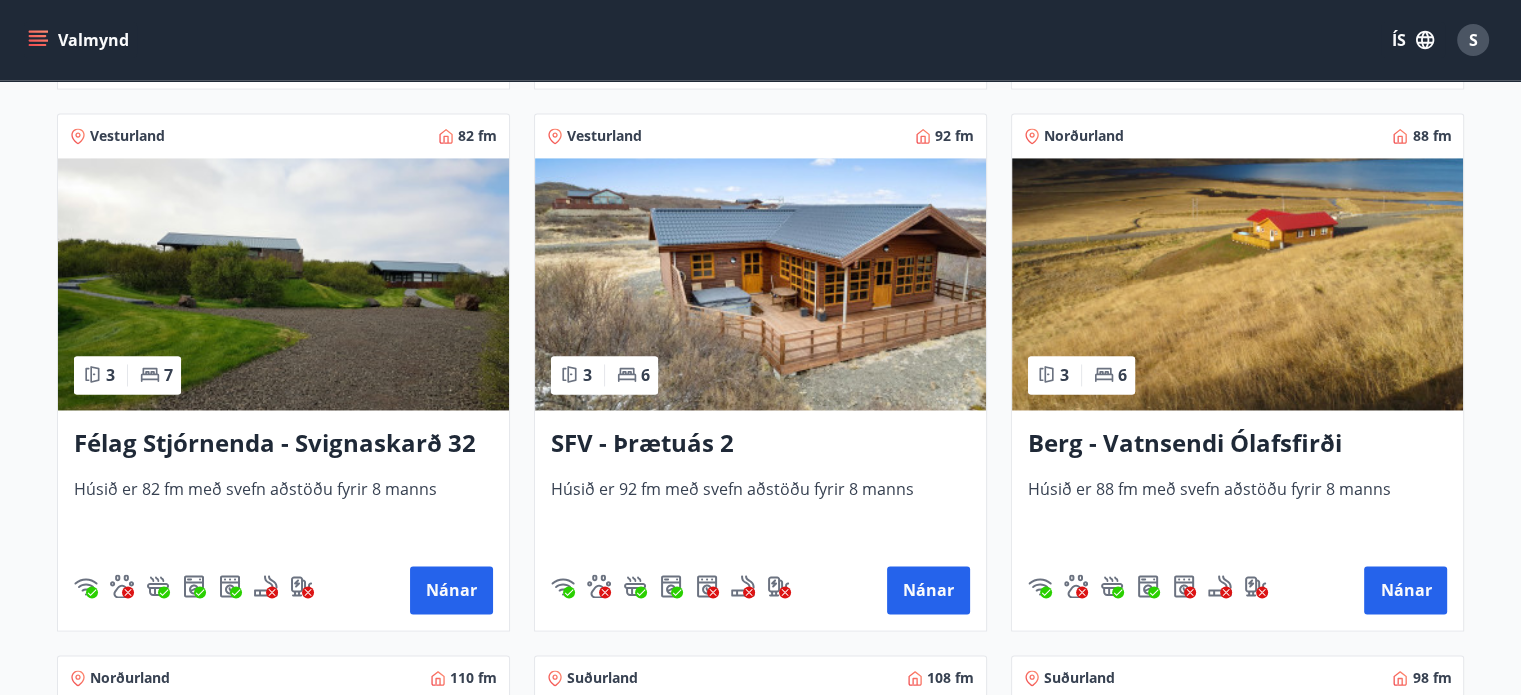 click on "SFV - Þrætuás 2" at bounding box center [760, 444] 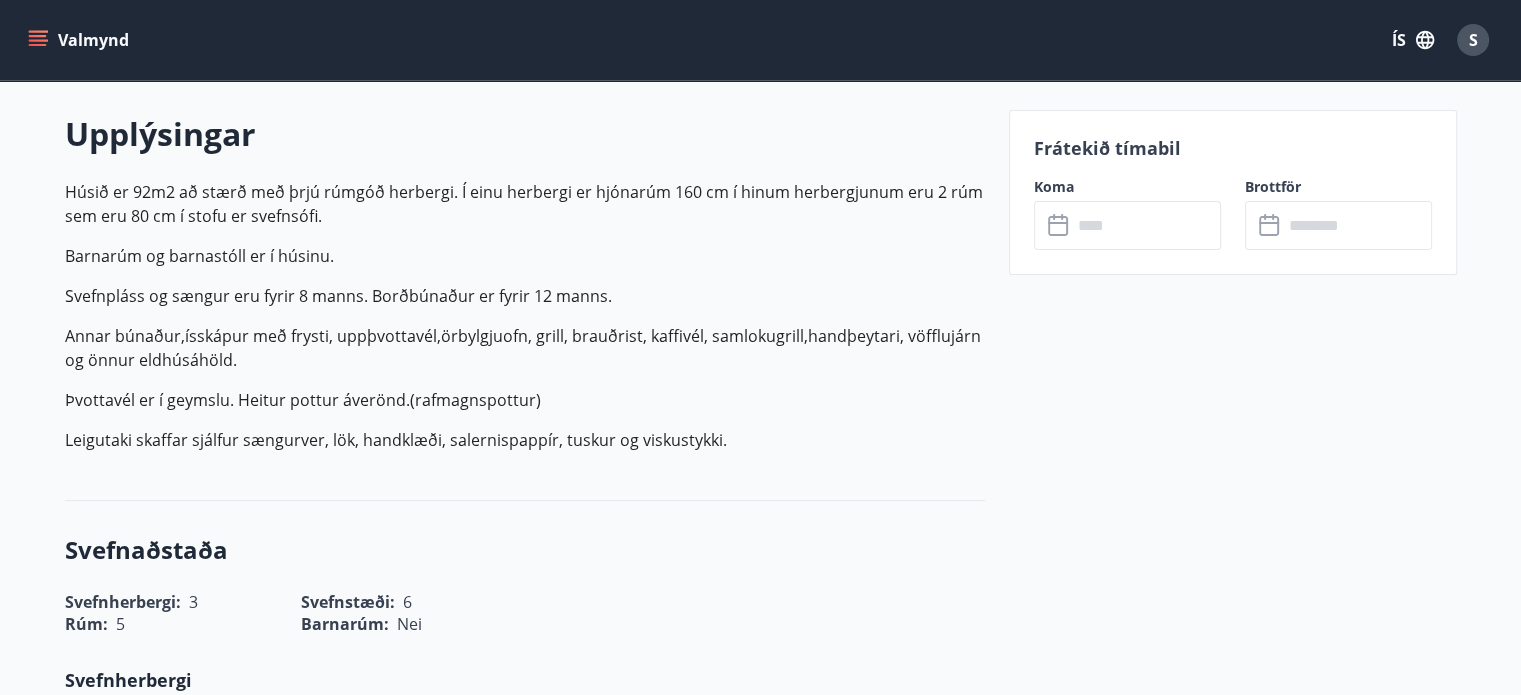 scroll, scrollTop: 568, scrollLeft: 0, axis: vertical 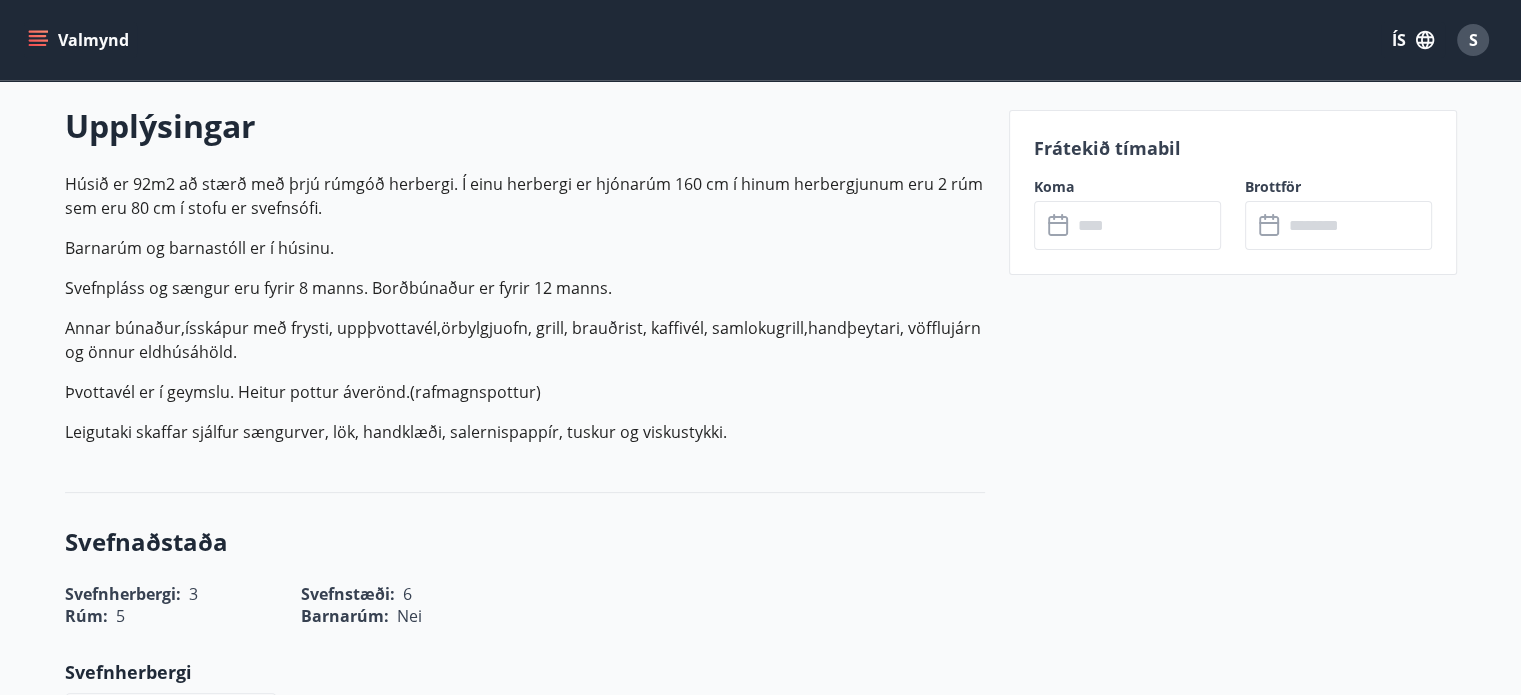 click at bounding box center (1146, 225) 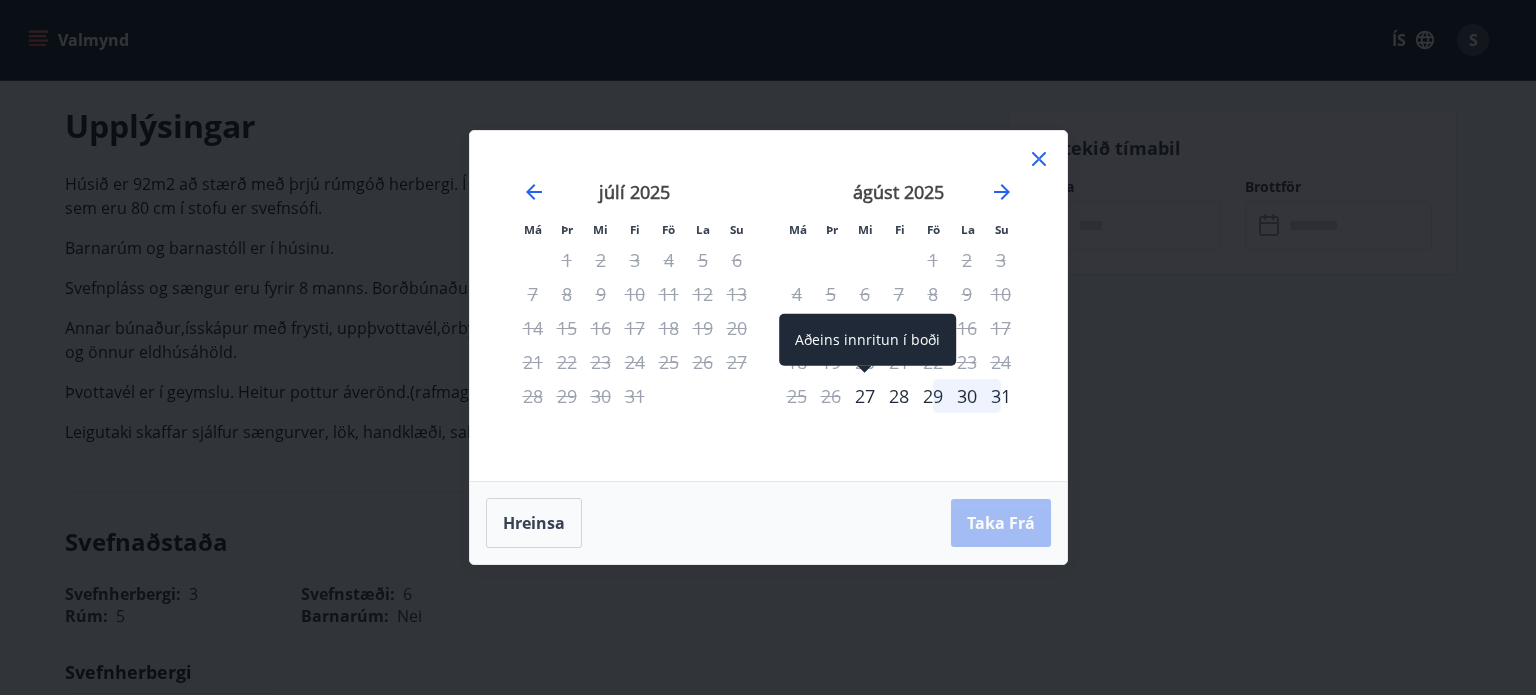 click on "27" at bounding box center (865, 396) 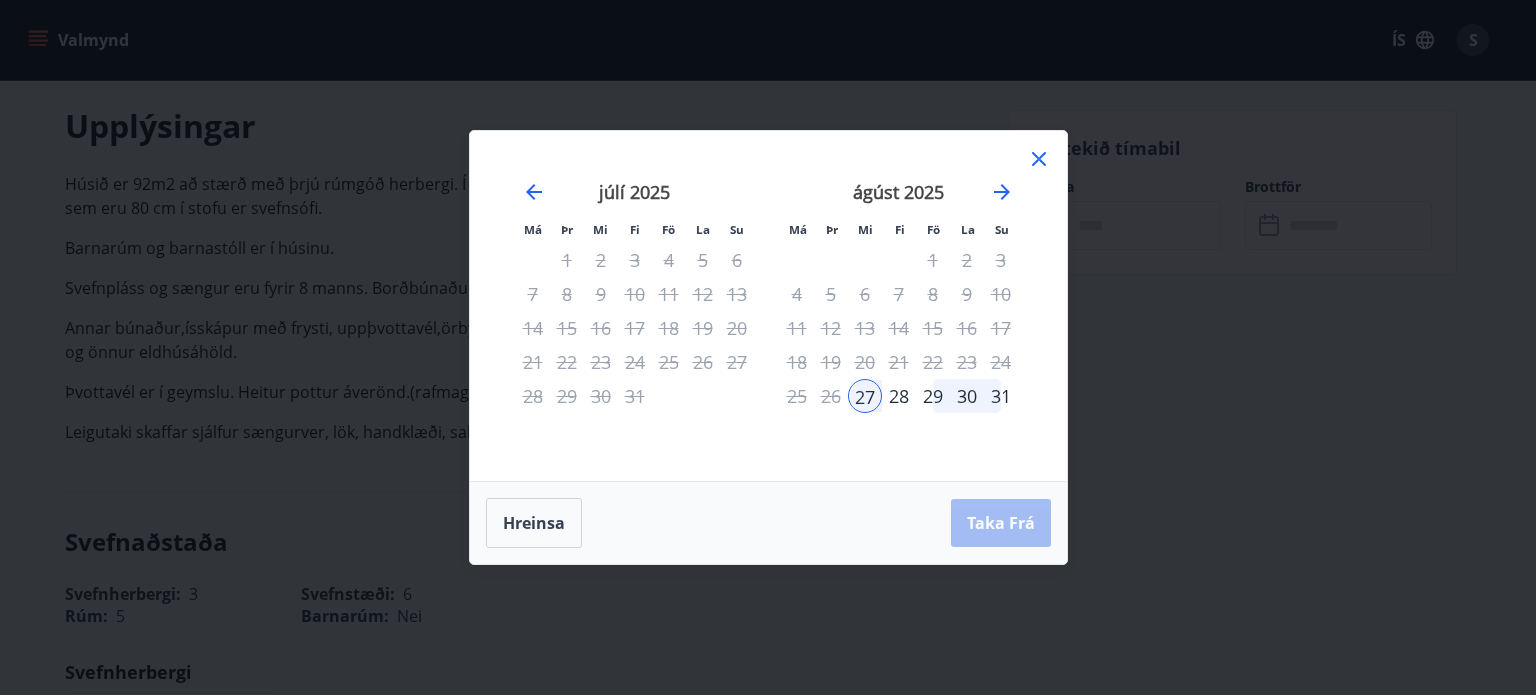 click on "30" at bounding box center [967, 396] 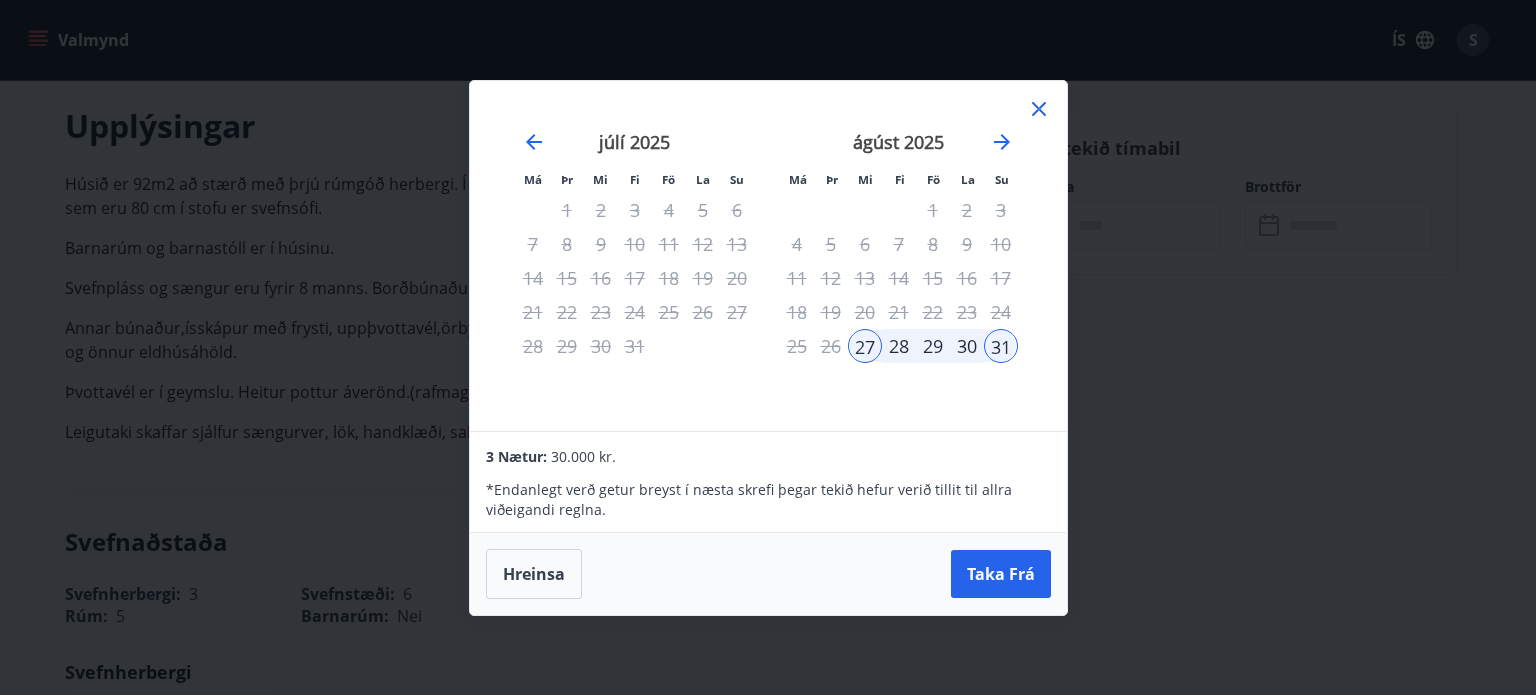click 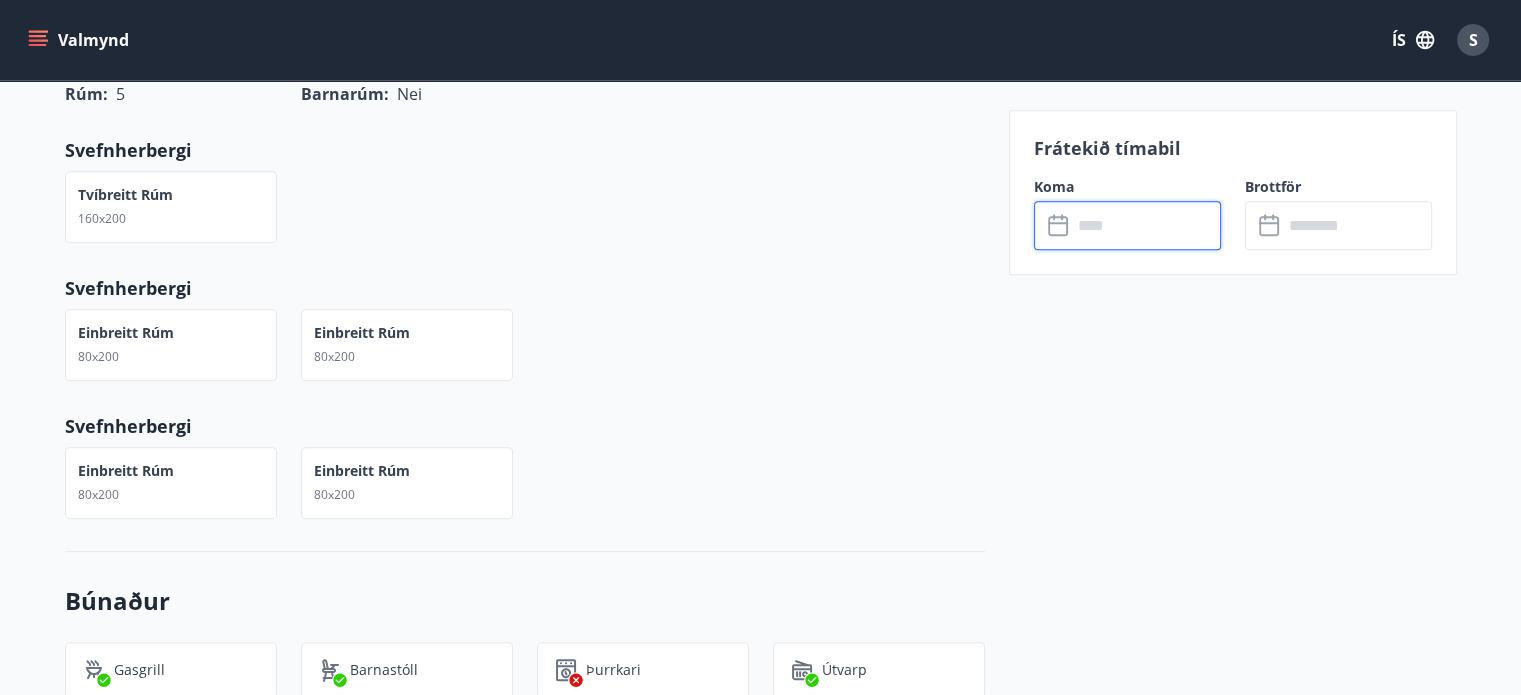 scroll, scrollTop: 1091, scrollLeft: 0, axis: vertical 